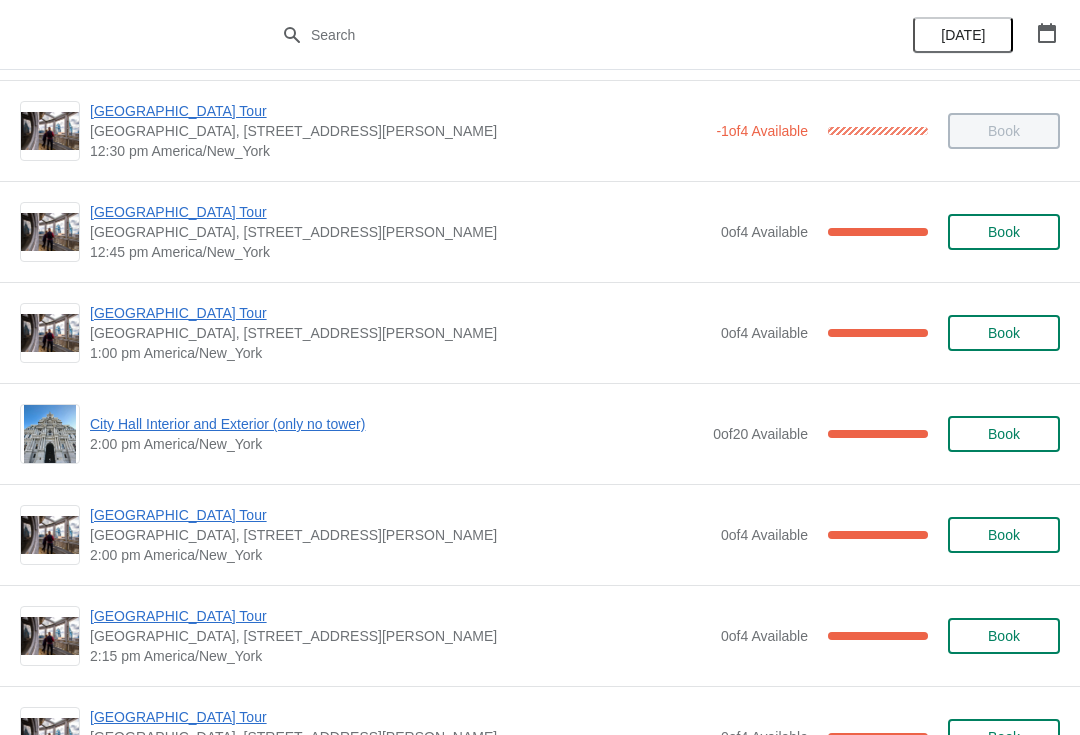 scroll, scrollTop: 1317, scrollLeft: 0, axis: vertical 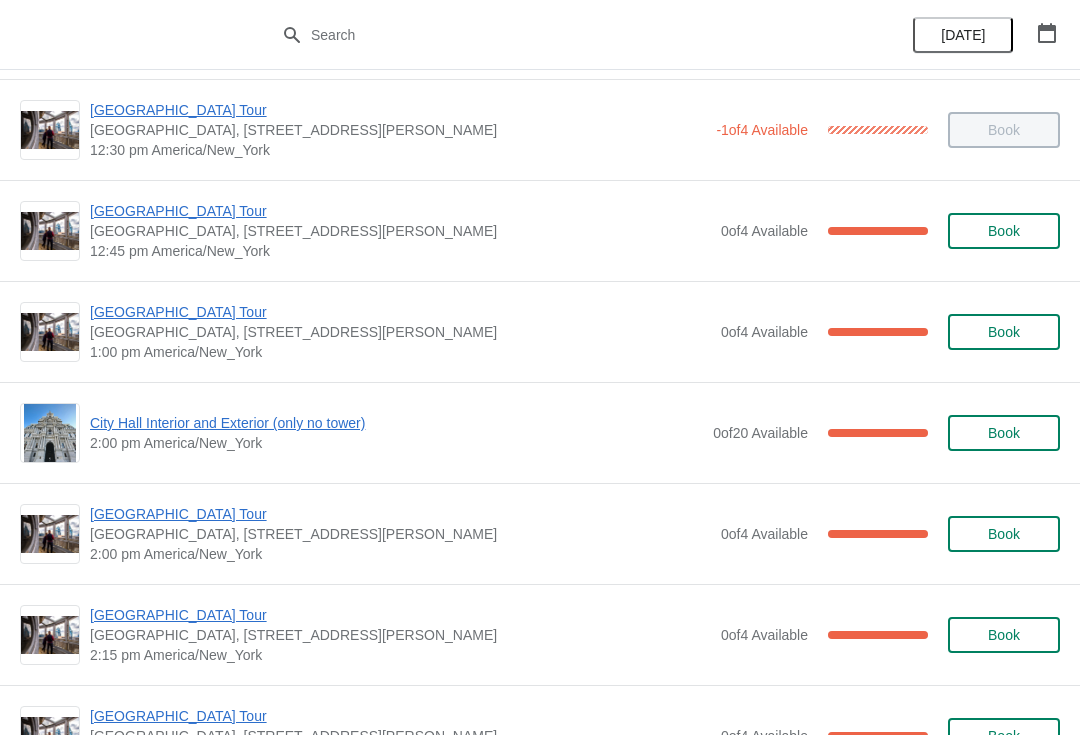 click on "[GEOGRAPHIC_DATA] Tour" at bounding box center (400, 312) 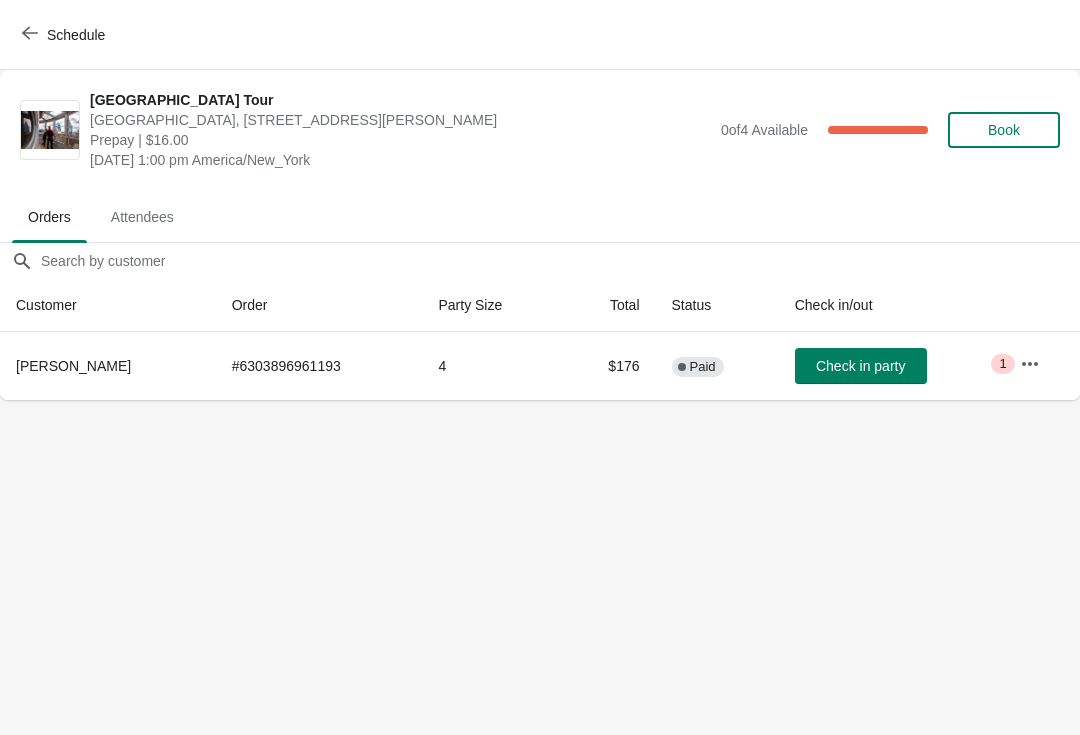 click on "Check in party" at bounding box center [860, 366] 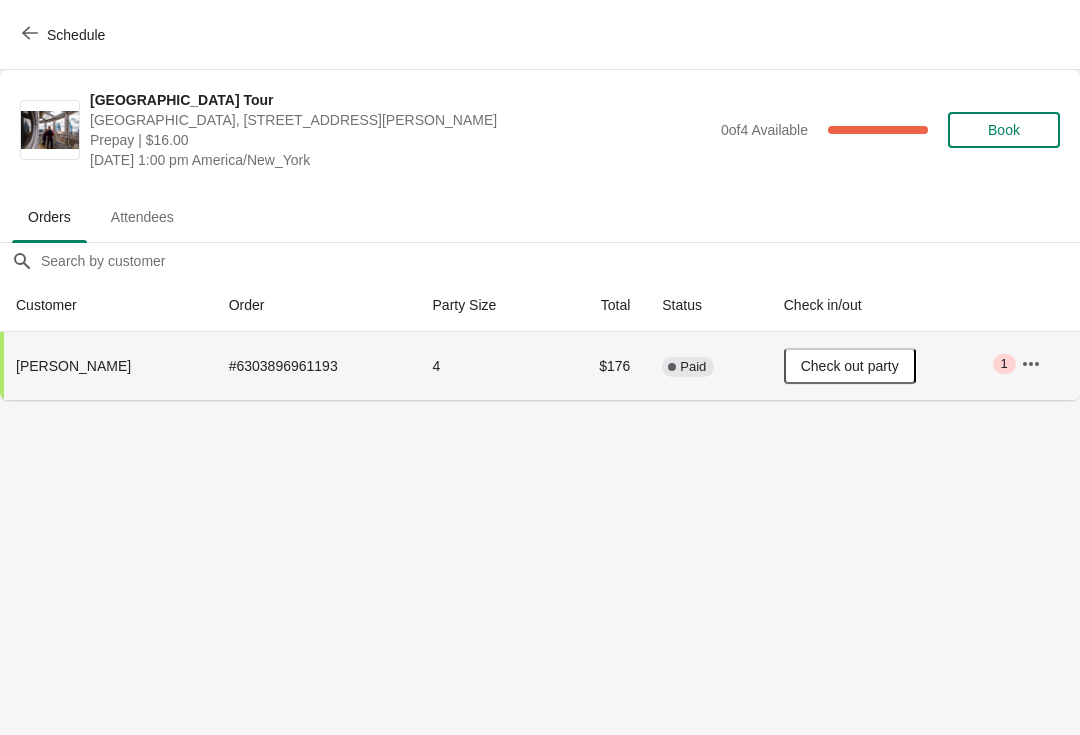 click on "Schedule" at bounding box center (65, 35) 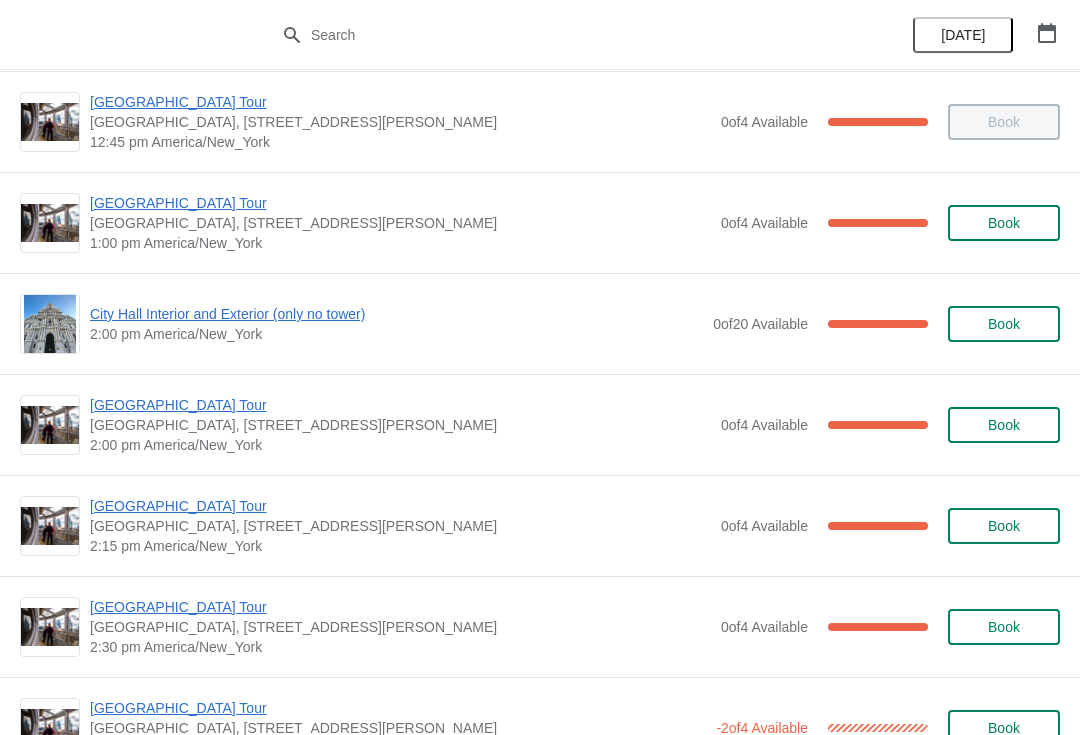 scroll, scrollTop: 1425, scrollLeft: 0, axis: vertical 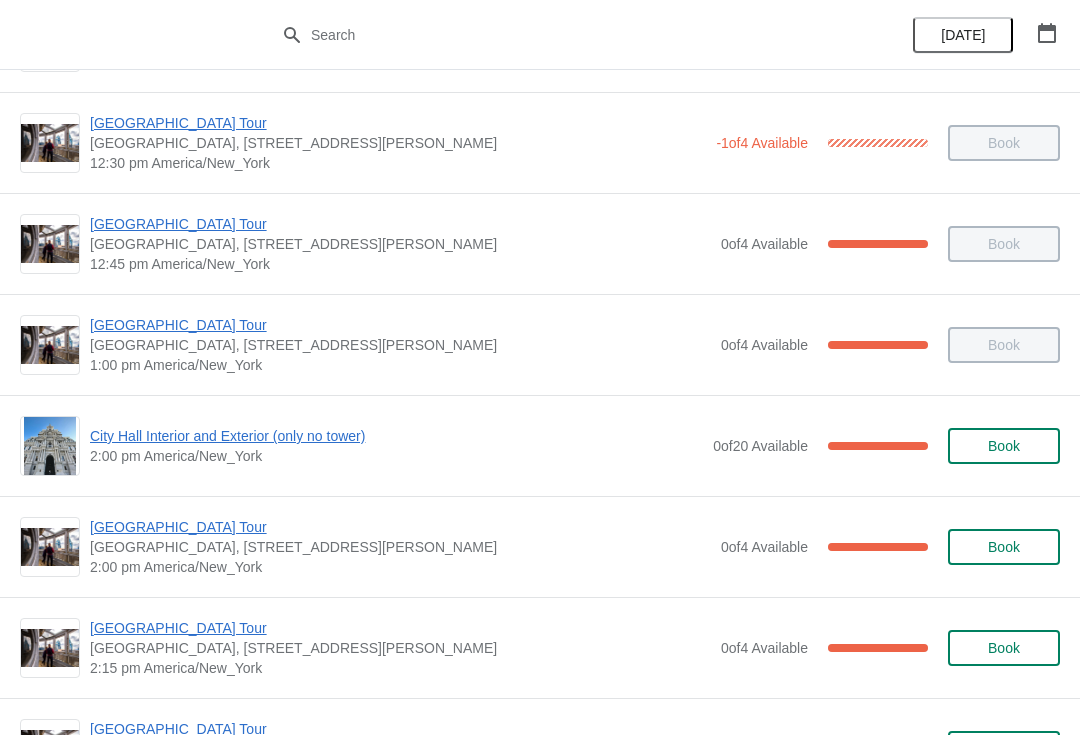 click on "City Hall Interior and Exterior (only no tower)" at bounding box center [396, 436] 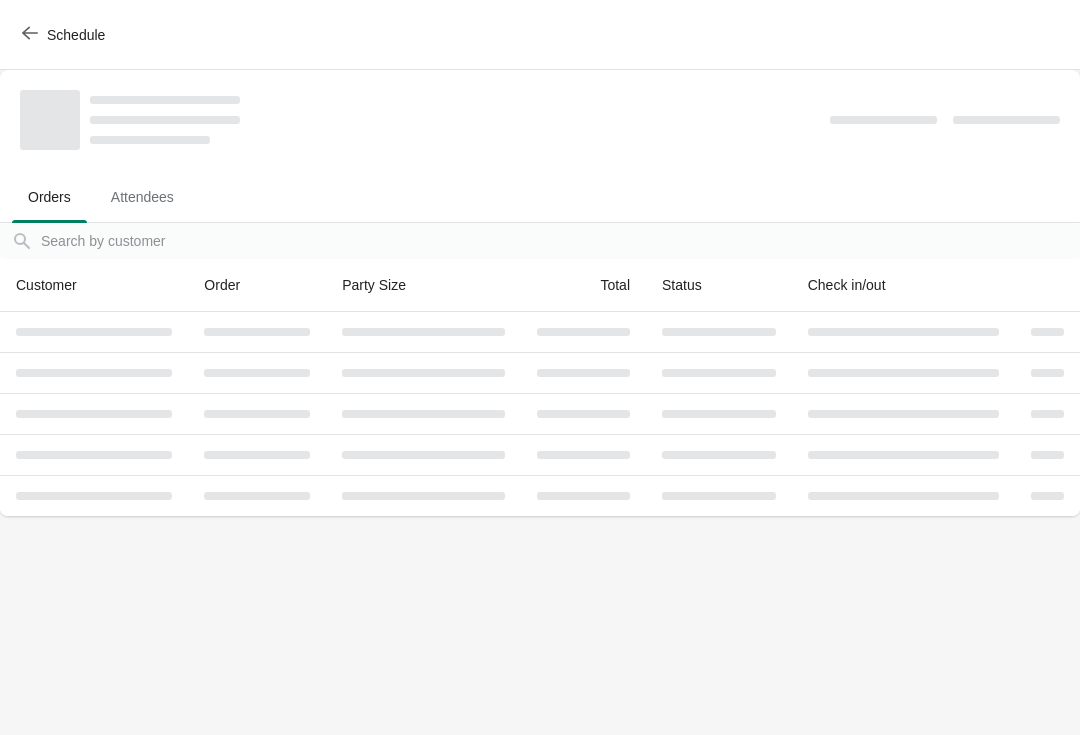 scroll, scrollTop: 0, scrollLeft: 0, axis: both 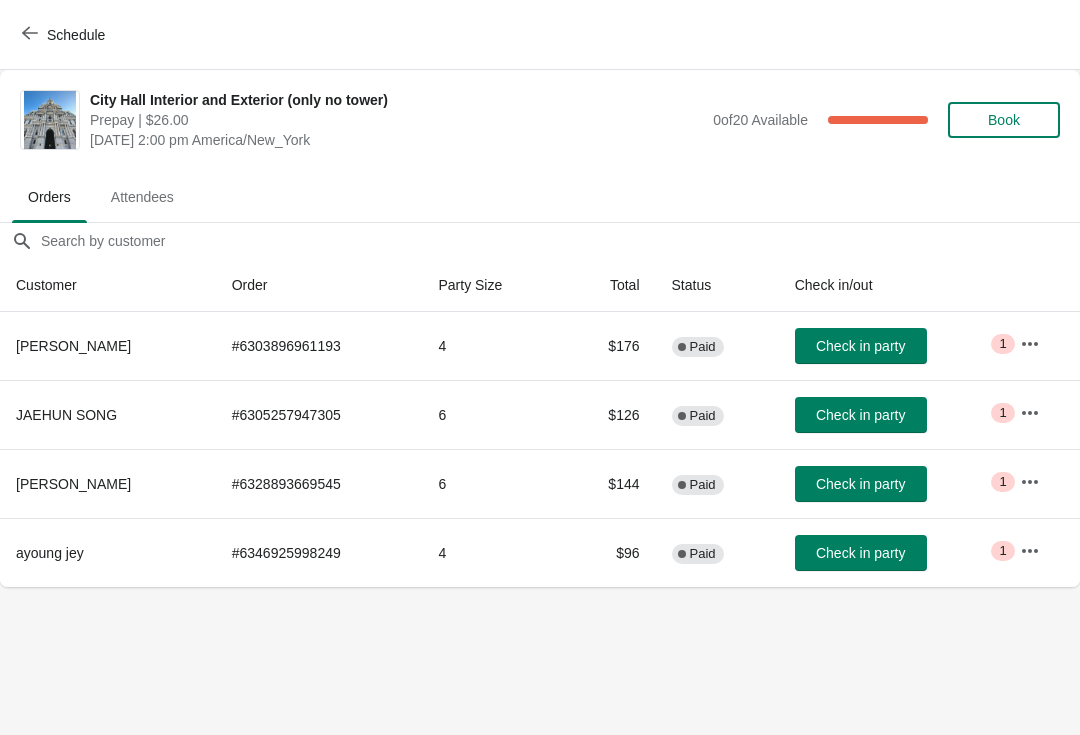 click on "Schedule" at bounding box center (65, 35) 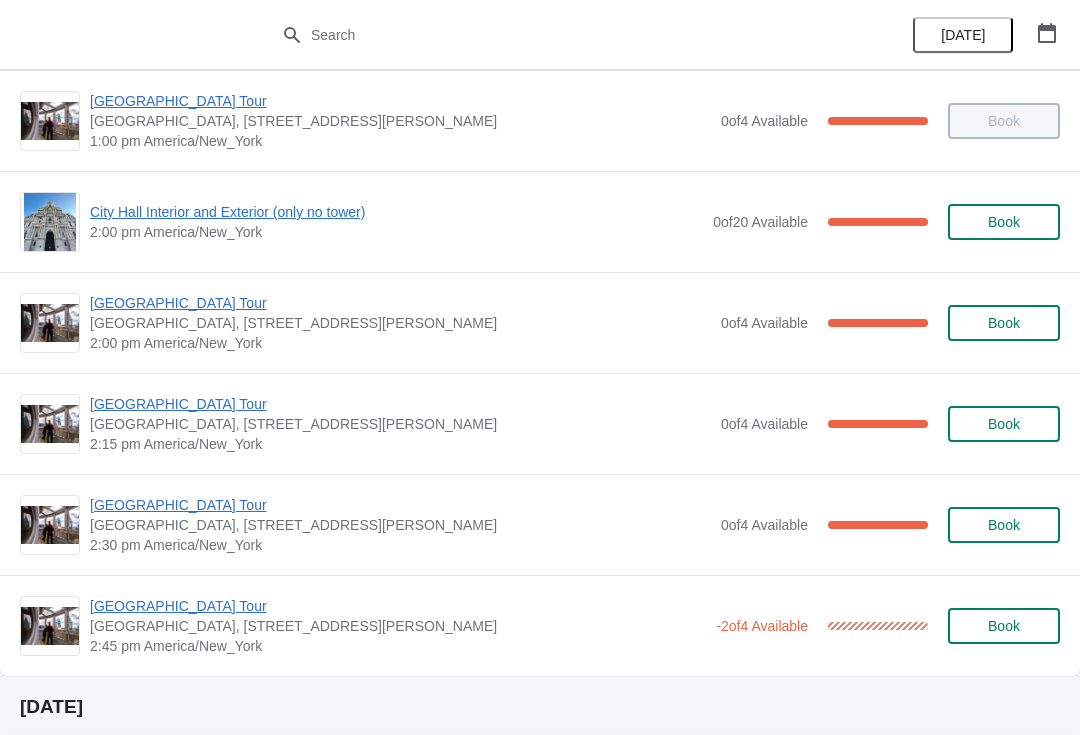 scroll, scrollTop: 1587, scrollLeft: 0, axis: vertical 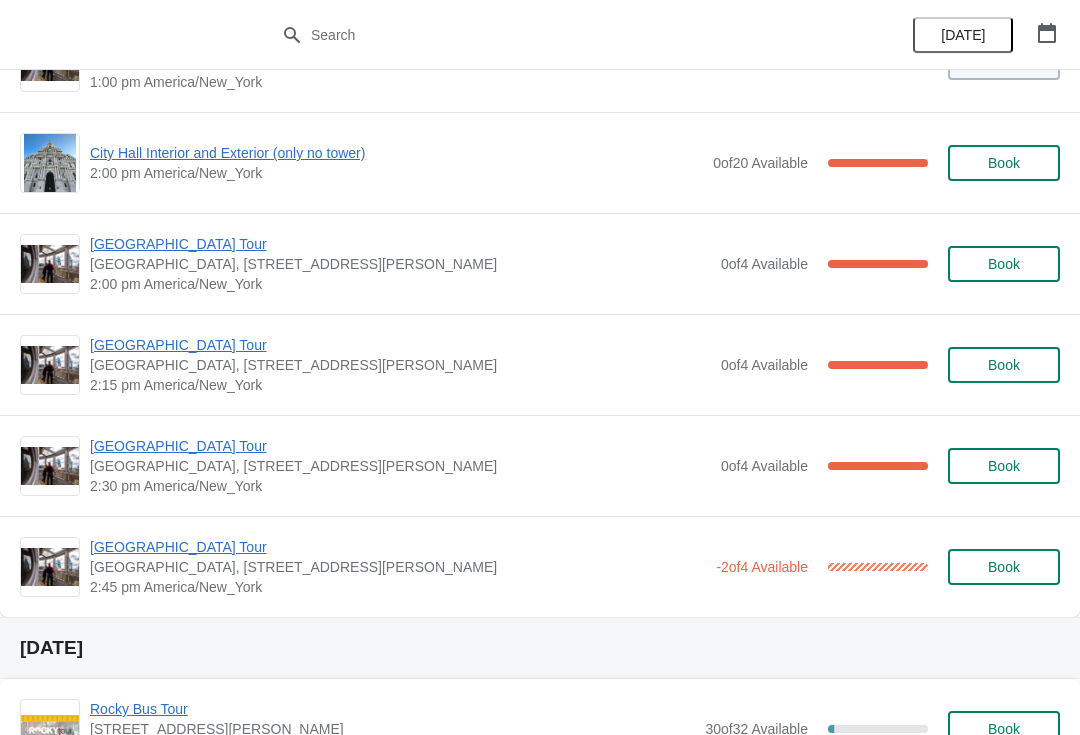 click on "[GEOGRAPHIC_DATA] Tour" at bounding box center (400, 244) 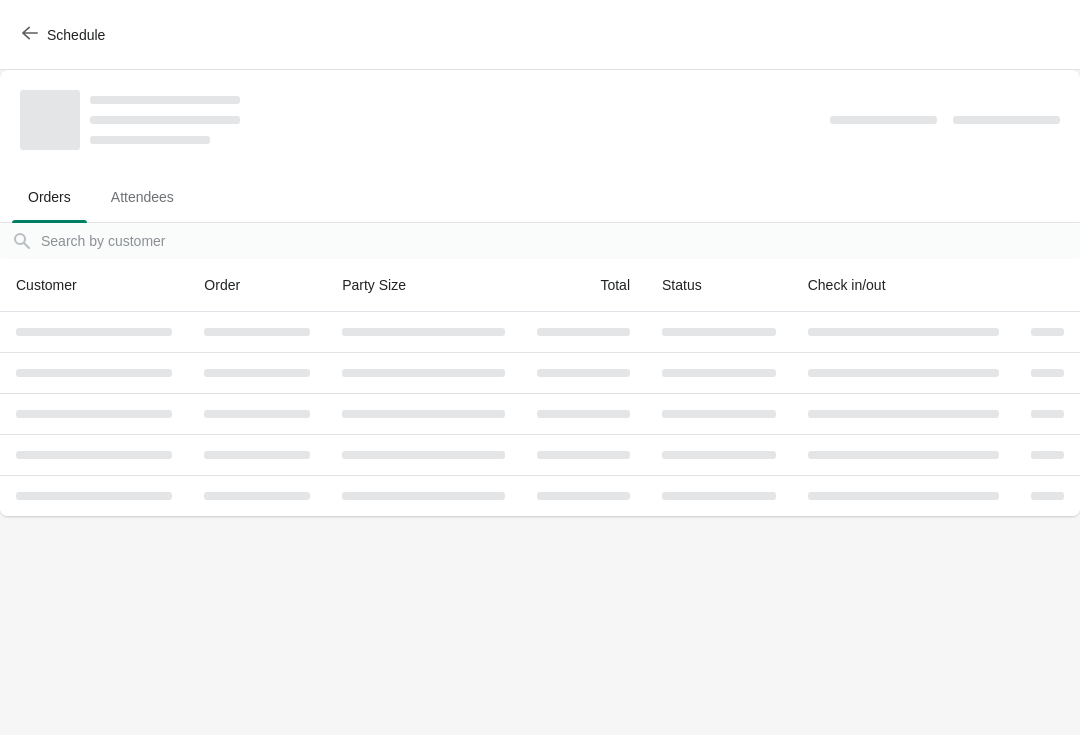 scroll, scrollTop: 0, scrollLeft: 0, axis: both 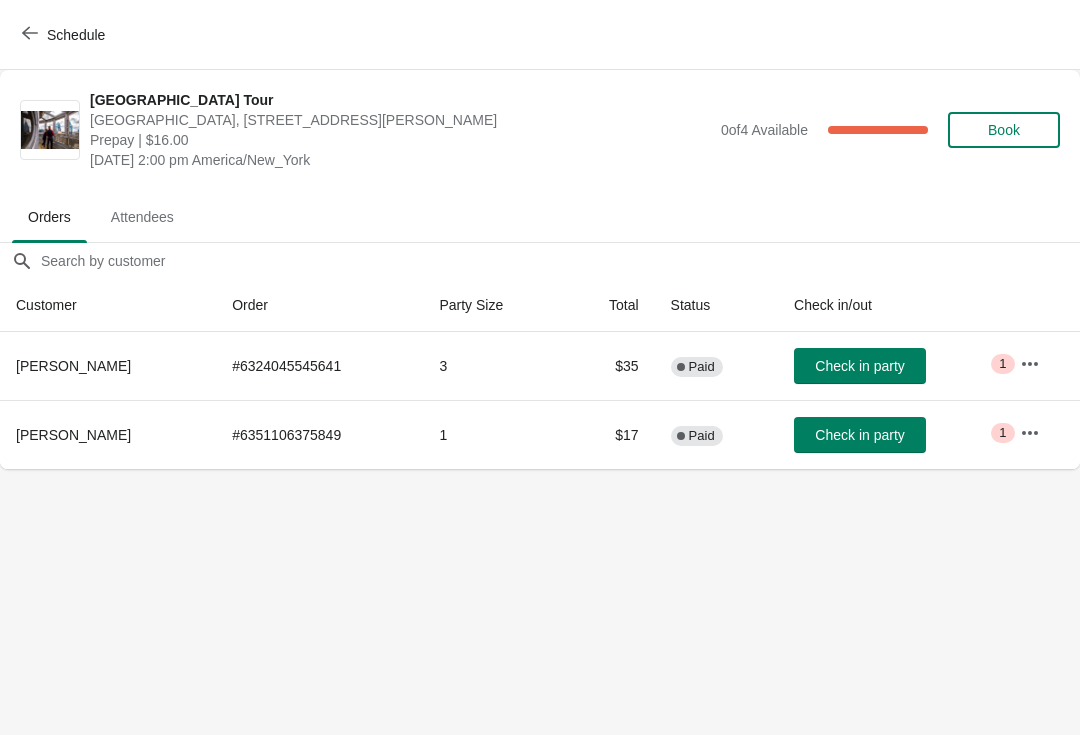 click on "Schedule" at bounding box center (65, 35) 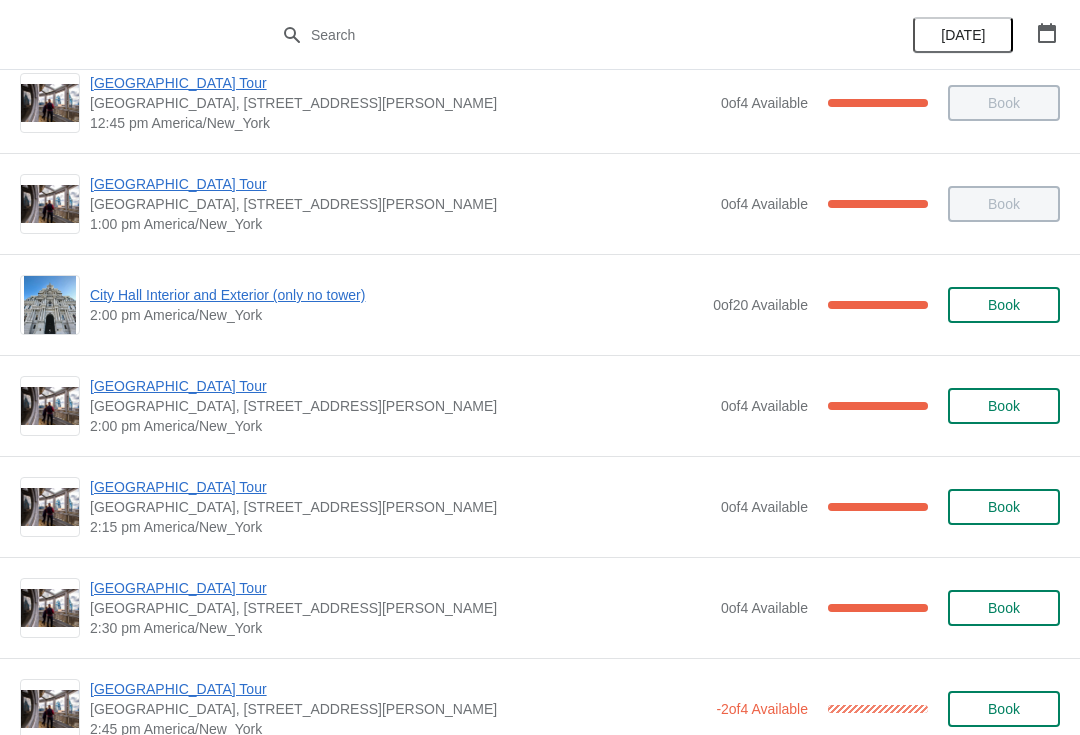 scroll, scrollTop: 1444, scrollLeft: 0, axis: vertical 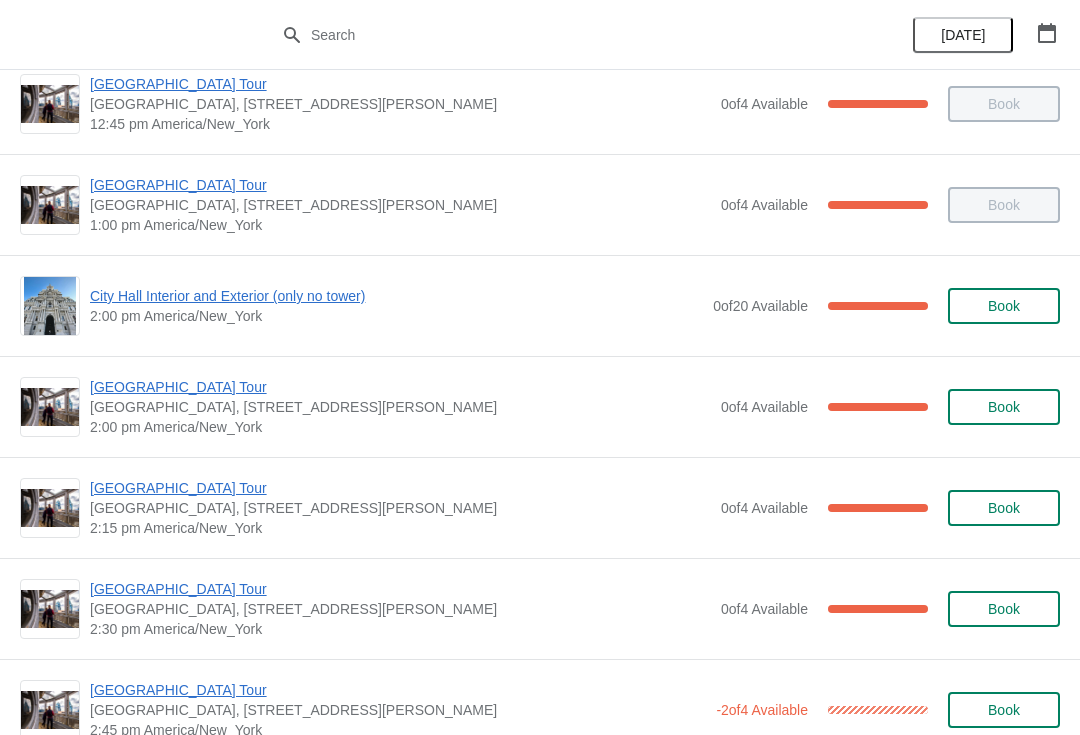 click on "City Hall Interior and Exterior (only no tower)" at bounding box center [396, 296] 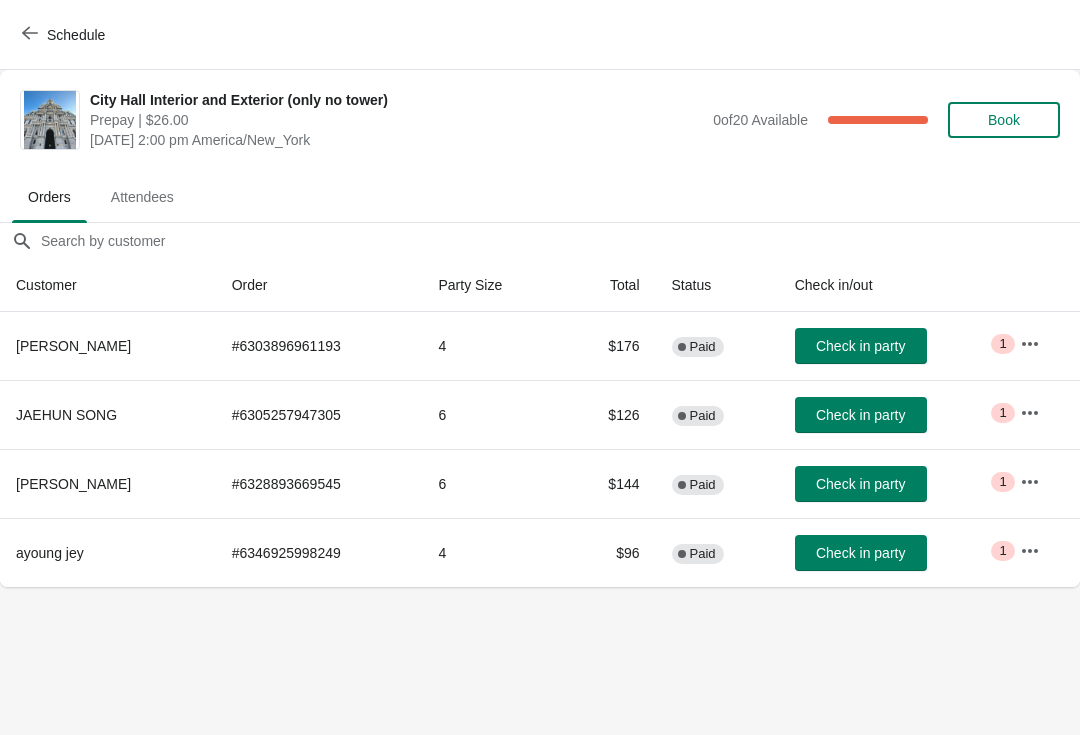 scroll, scrollTop: 0, scrollLeft: 0, axis: both 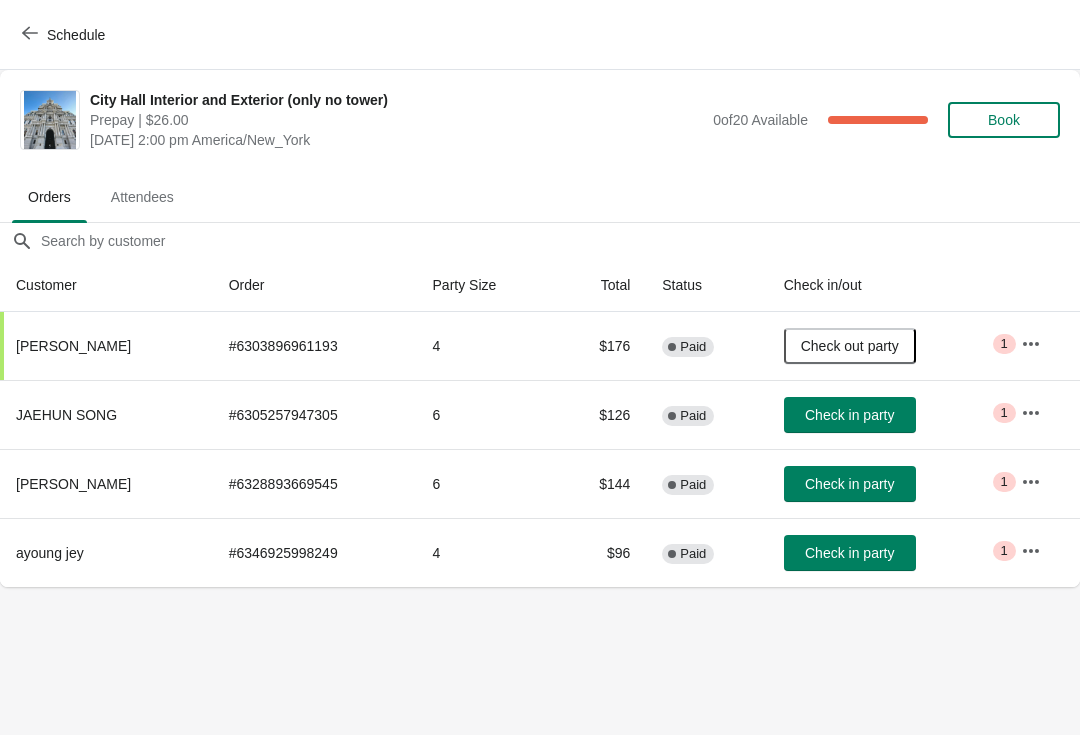 click on "Schedule" at bounding box center (65, 35) 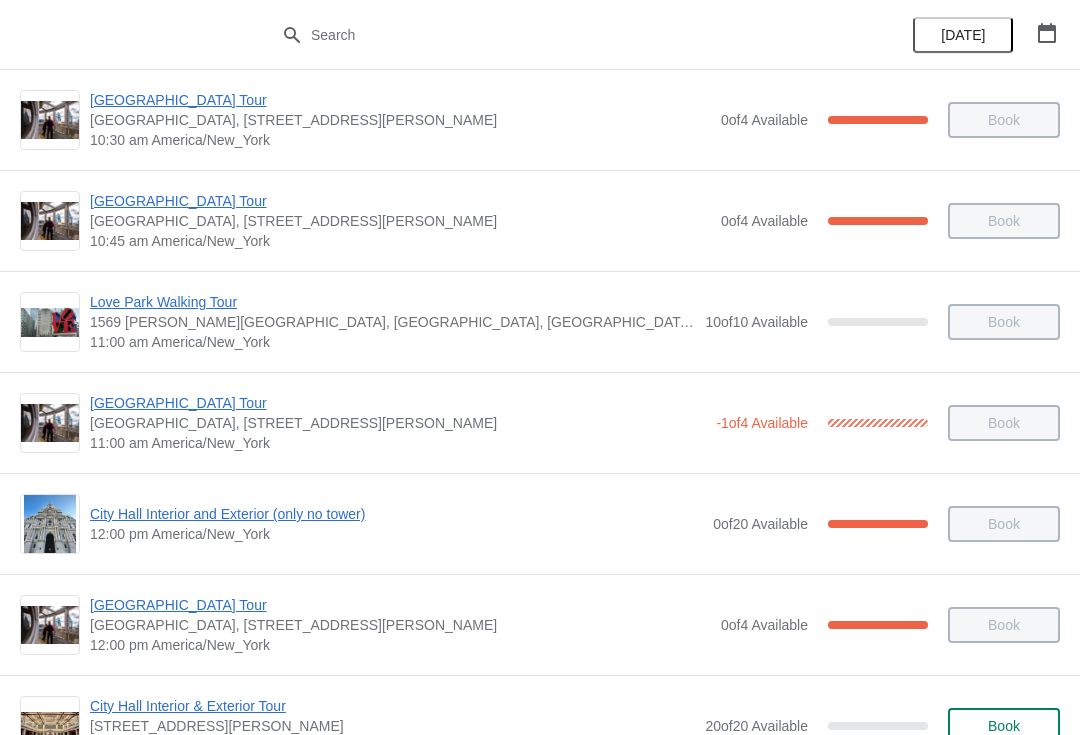 scroll, scrollTop: 520, scrollLeft: 0, axis: vertical 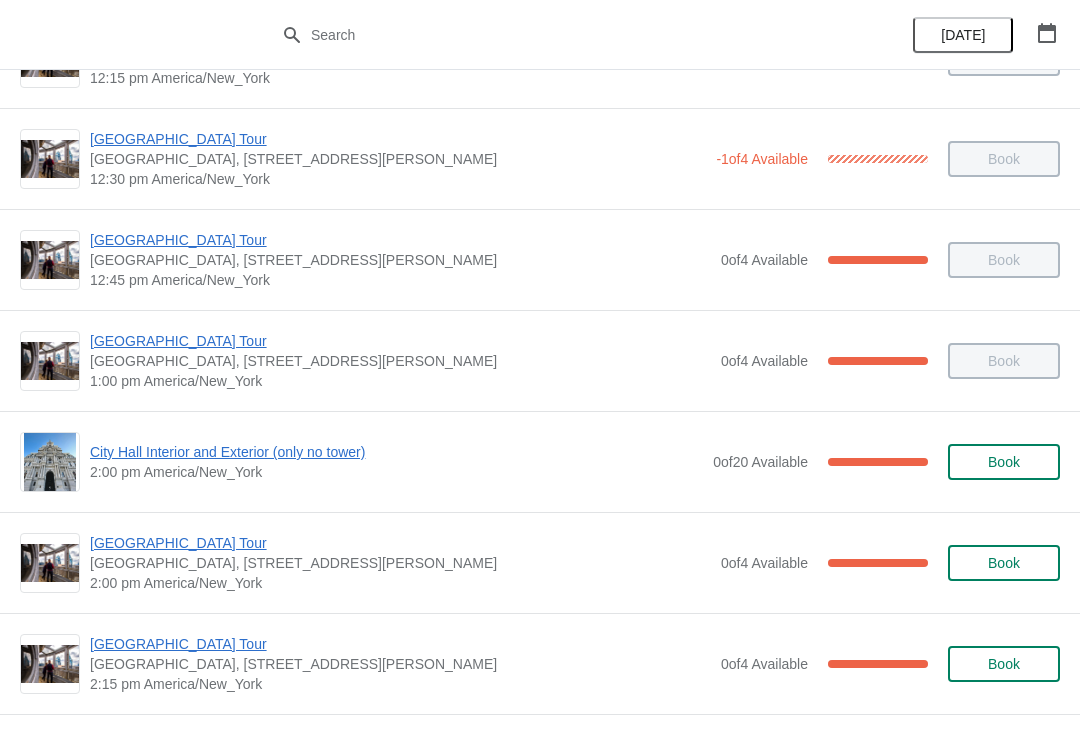 click on "City Hall Interior and Exterior (only no tower)" at bounding box center (396, 452) 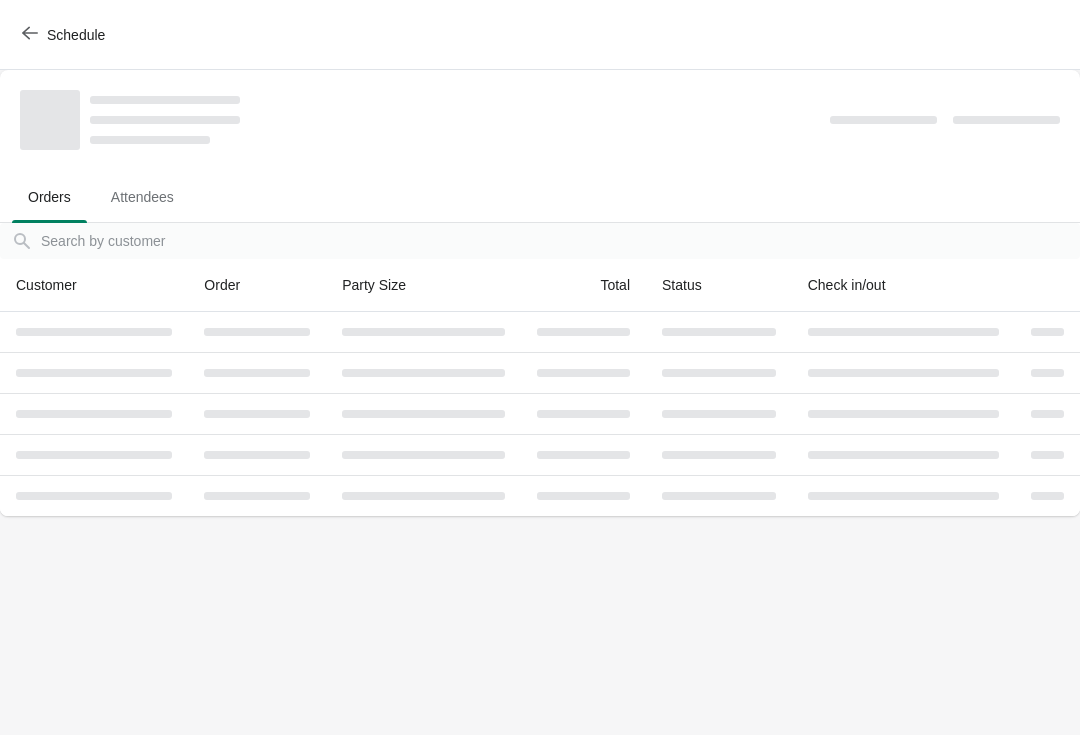 scroll, scrollTop: 0, scrollLeft: 0, axis: both 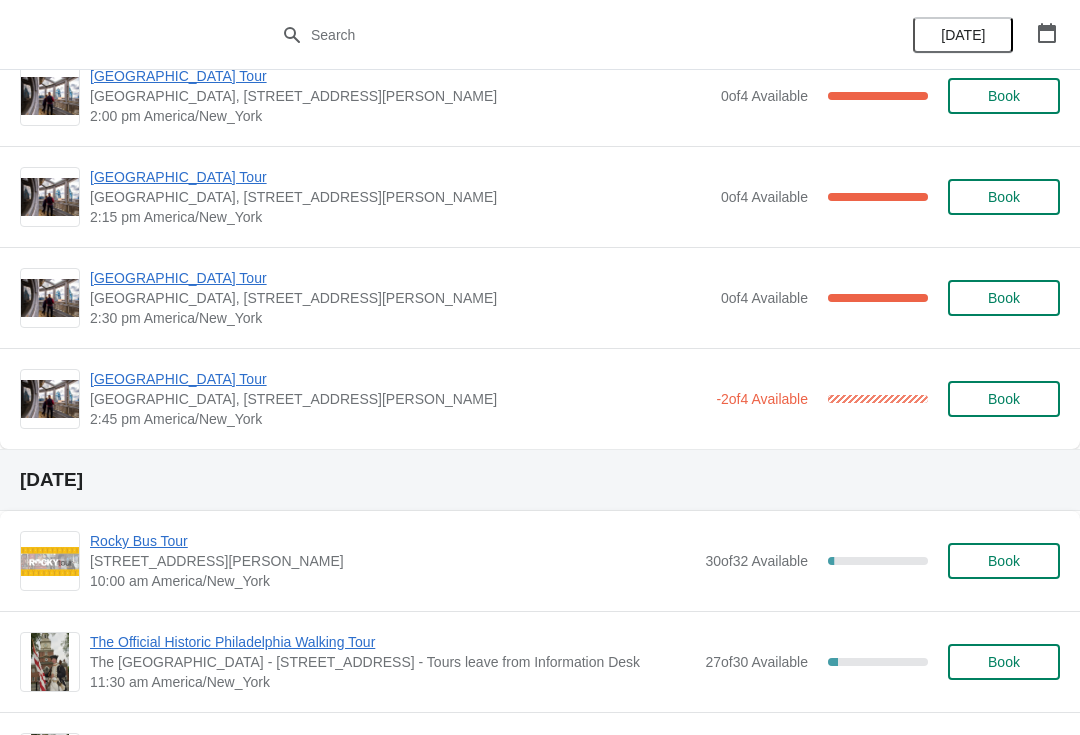 click on "[GEOGRAPHIC_DATA] Tour" at bounding box center (398, 379) 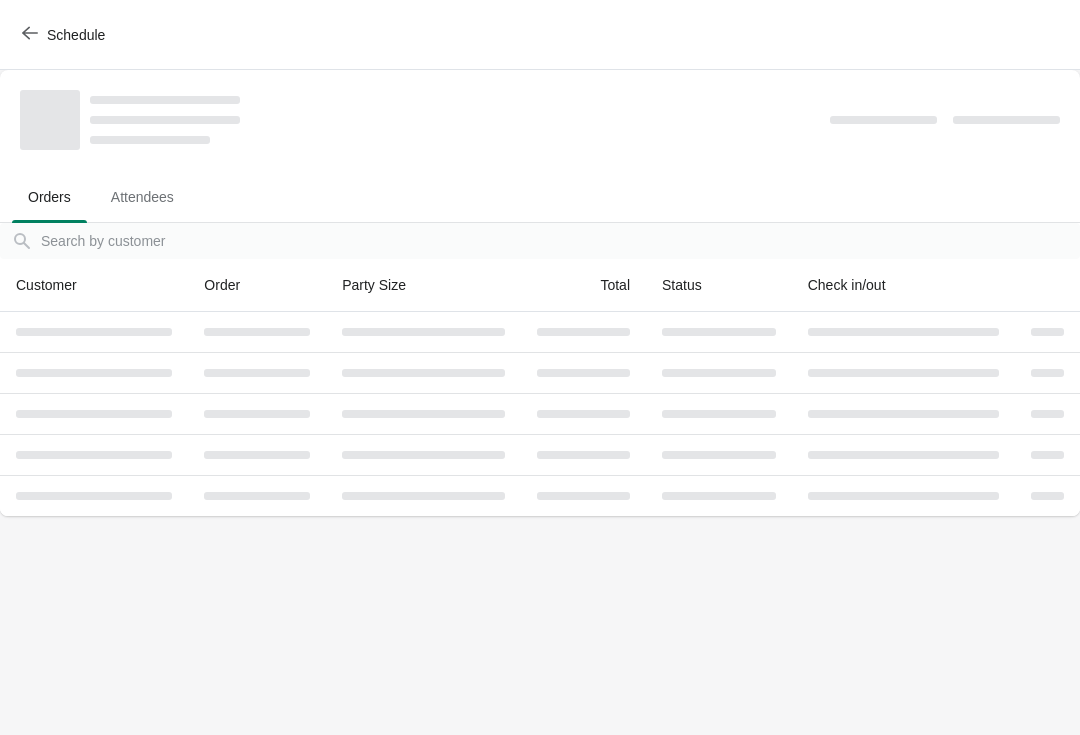 scroll, scrollTop: 0, scrollLeft: 0, axis: both 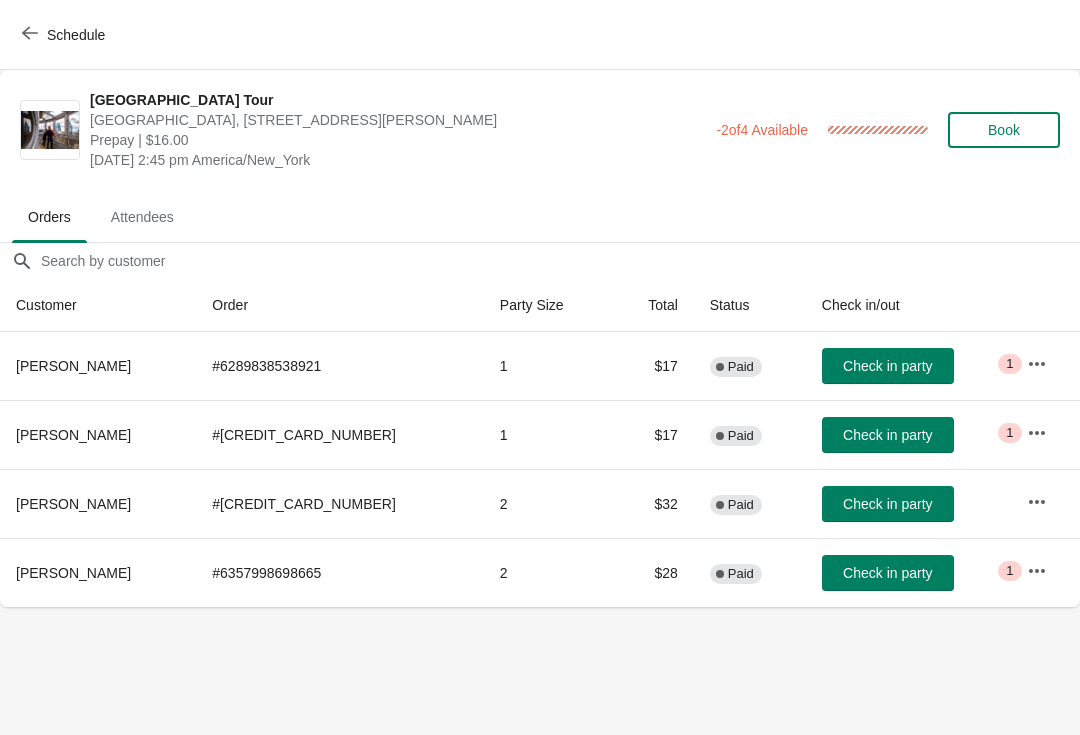 click at bounding box center [30, 34] 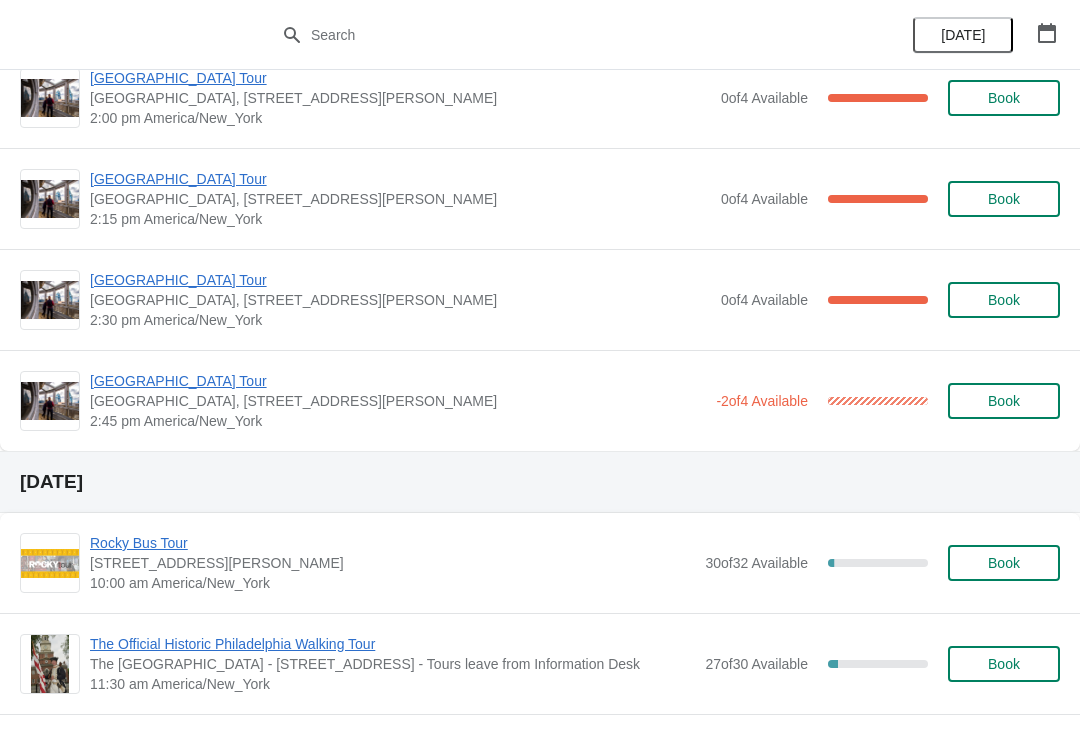 scroll, scrollTop: 1782, scrollLeft: 0, axis: vertical 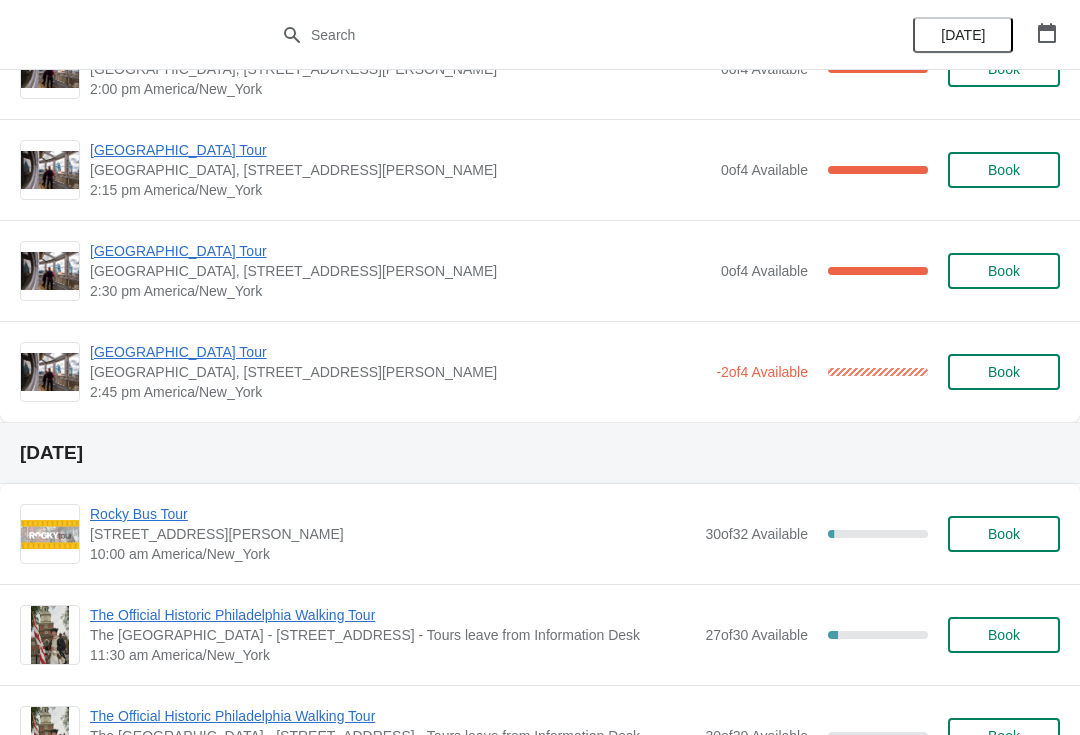 click on "[GEOGRAPHIC_DATA] Tour" at bounding box center (398, 352) 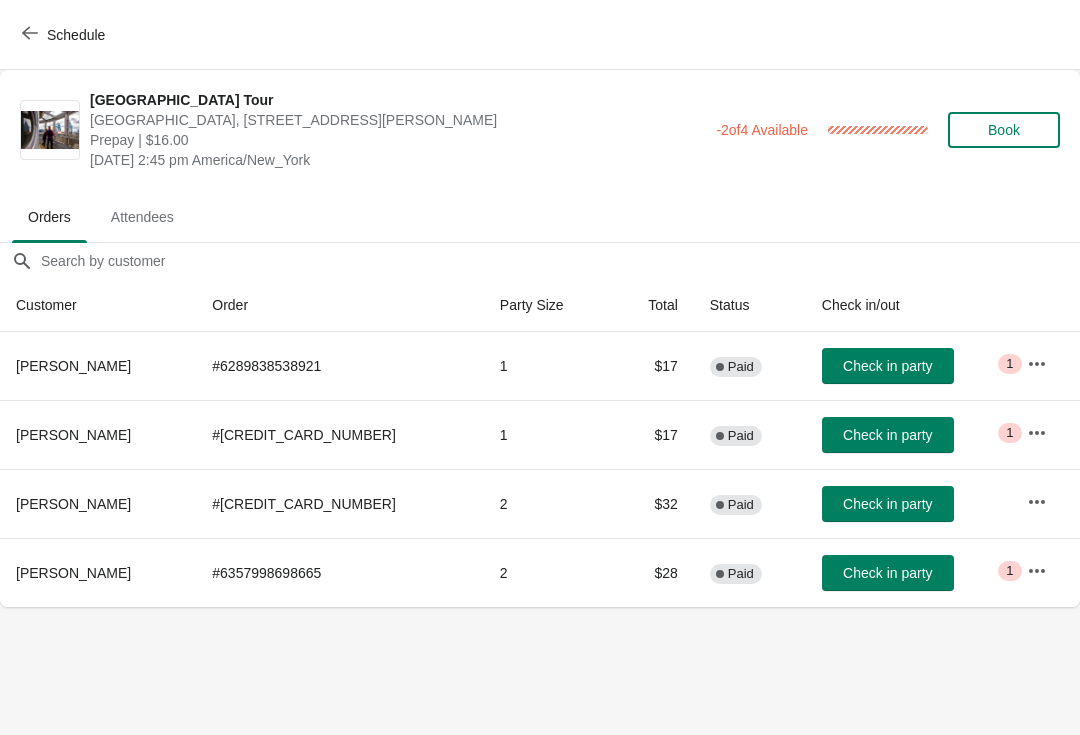 scroll, scrollTop: 0, scrollLeft: 0, axis: both 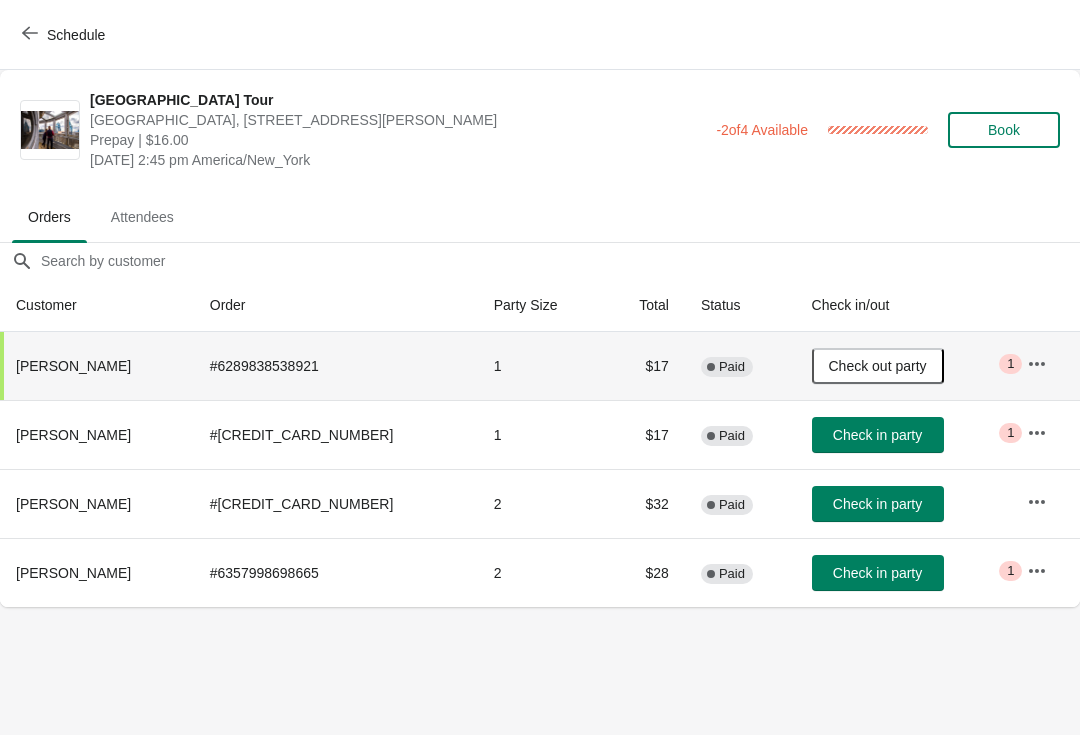 click on "Schedule" at bounding box center [65, 35] 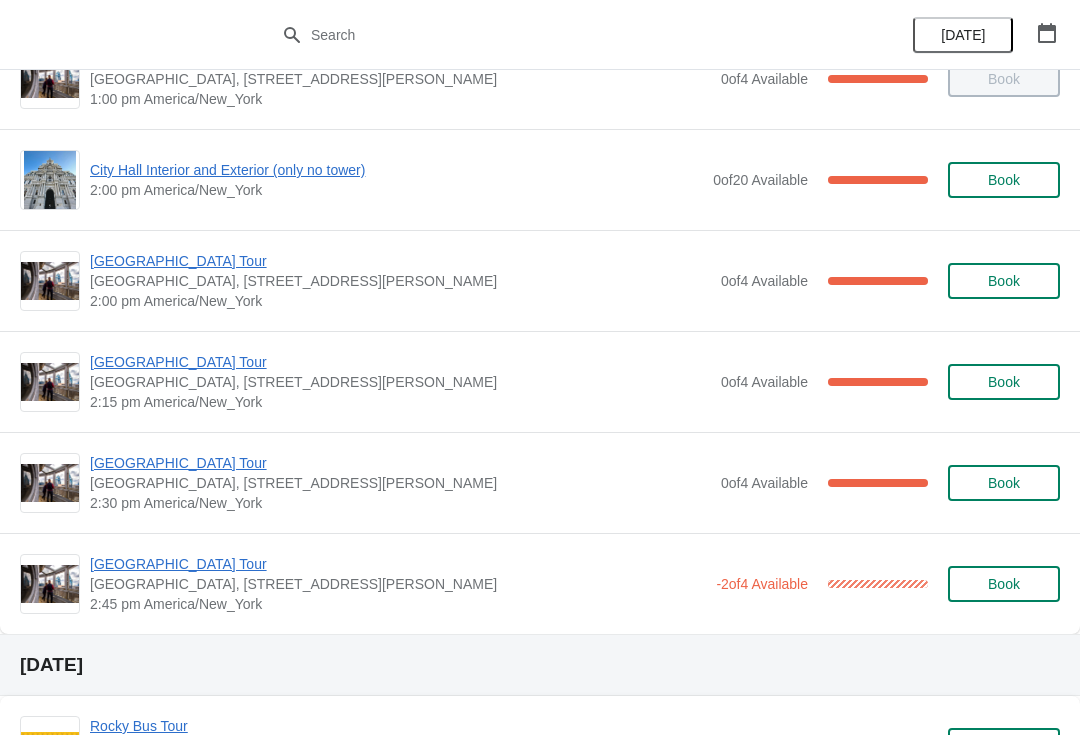scroll, scrollTop: 1503, scrollLeft: 0, axis: vertical 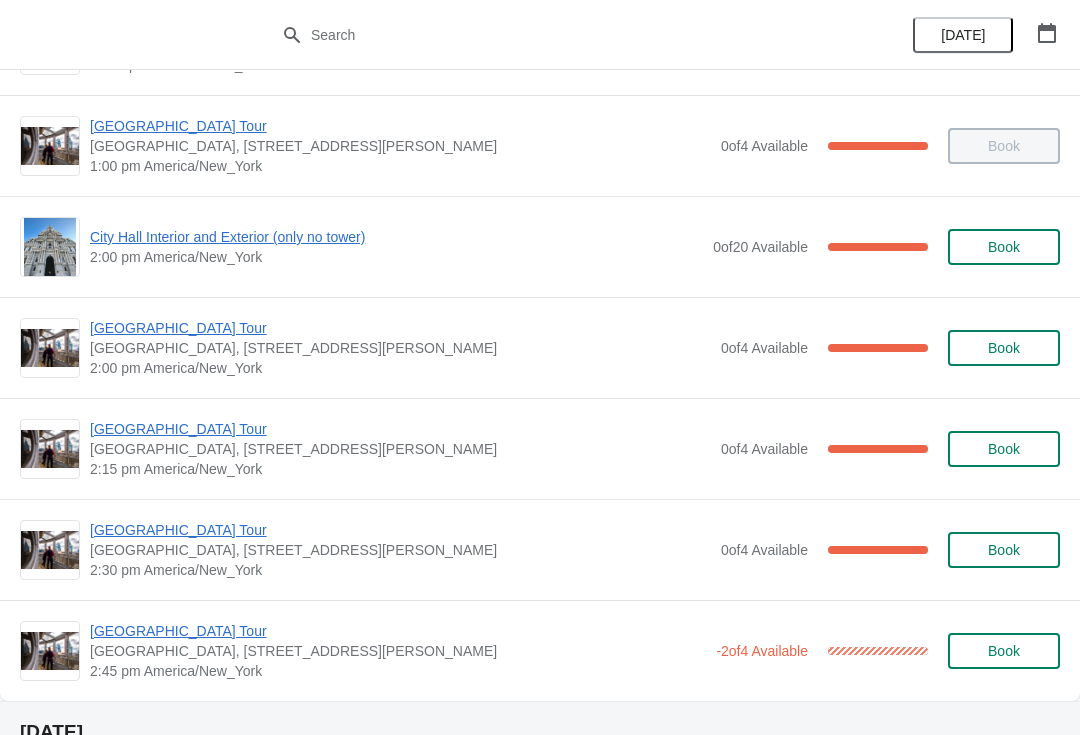 click on "City Hall Interior and Exterior (only no tower)" at bounding box center [396, 237] 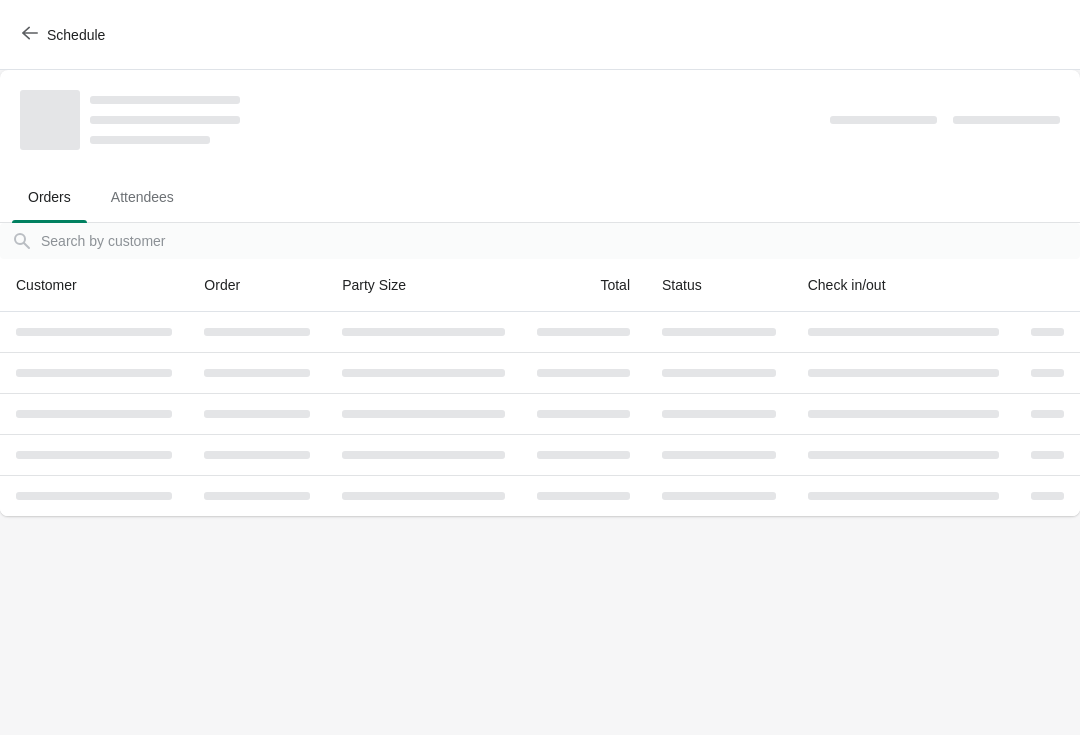 scroll, scrollTop: 0, scrollLeft: 0, axis: both 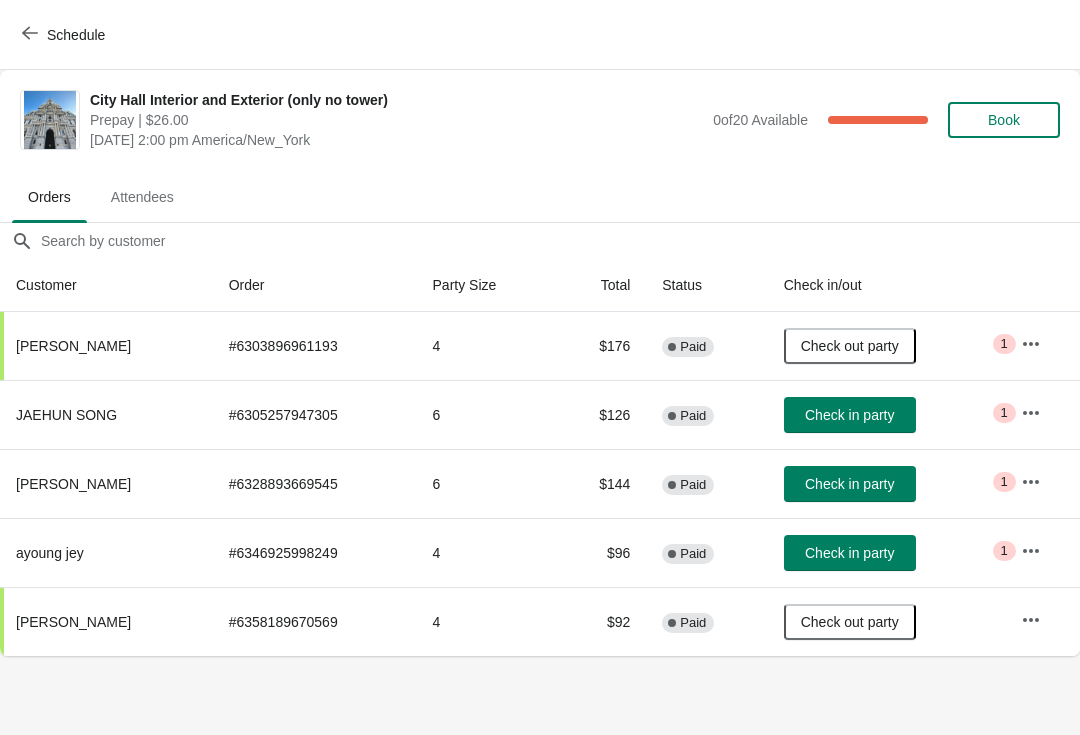 click on "Check in party" at bounding box center [849, 415] 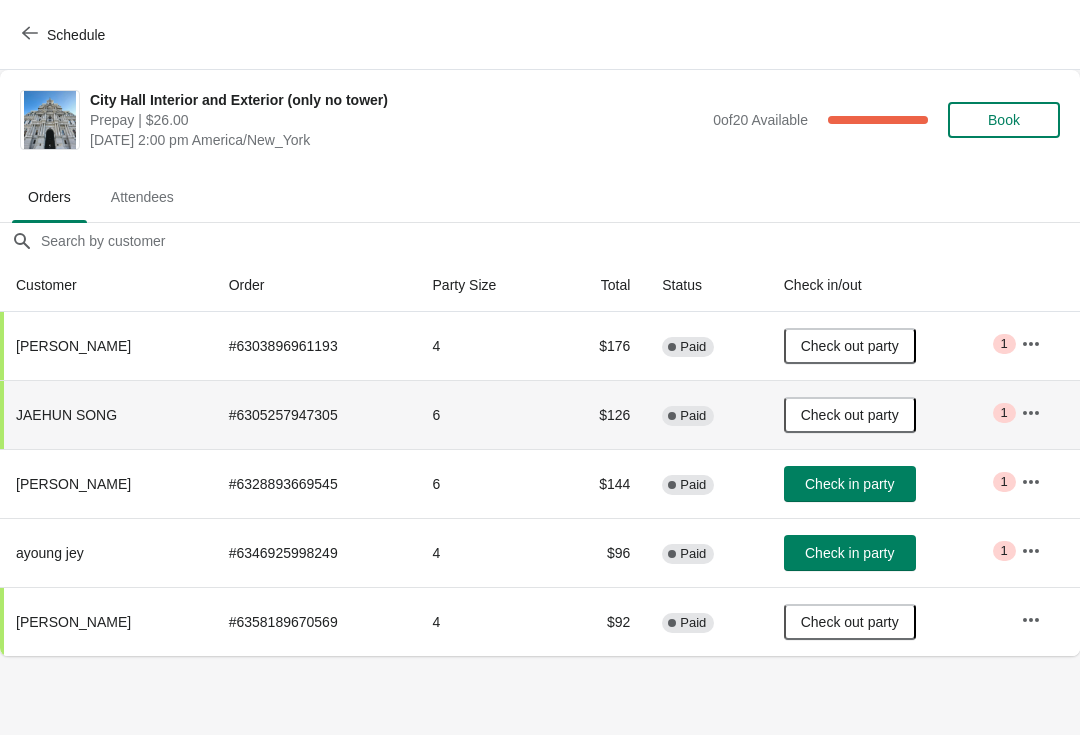 scroll, scrollTop: 0, scrollLeft: 0, axis: both 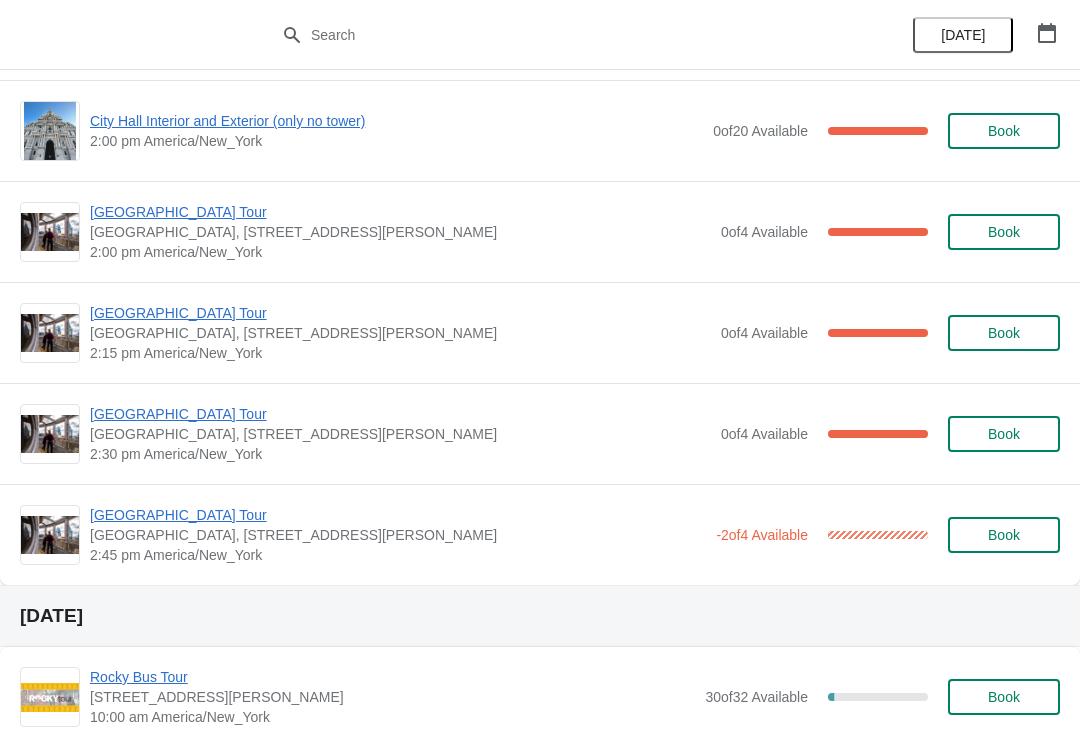 click on "[GEOGRAPHIC_DATA] Tour" at bounding box center [400, 313] 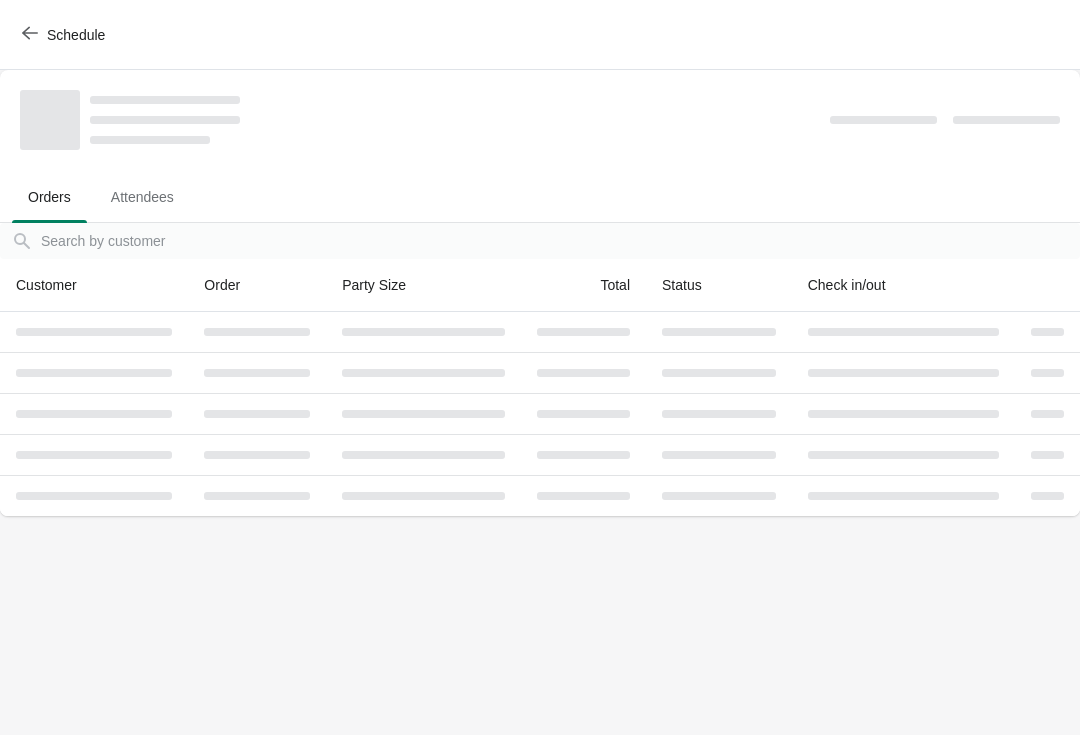 scroll, scrollTop: 0, scrollLeft: 0, axis: both 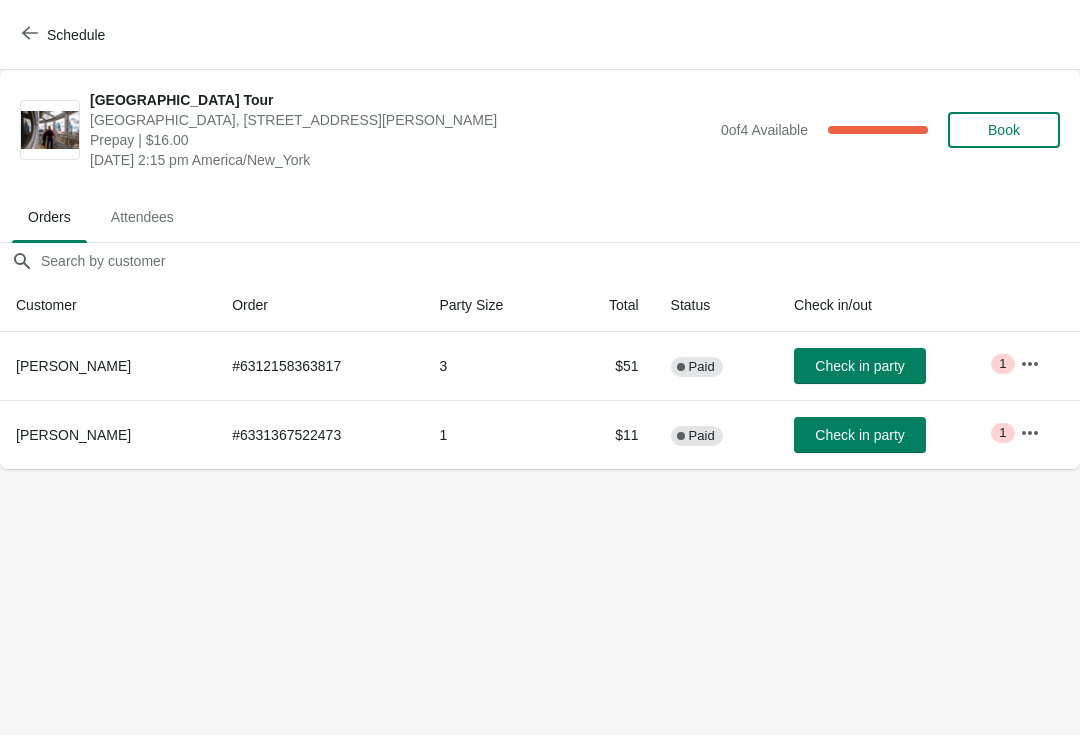 click on "Check in party" at bounding box center (860, 435) 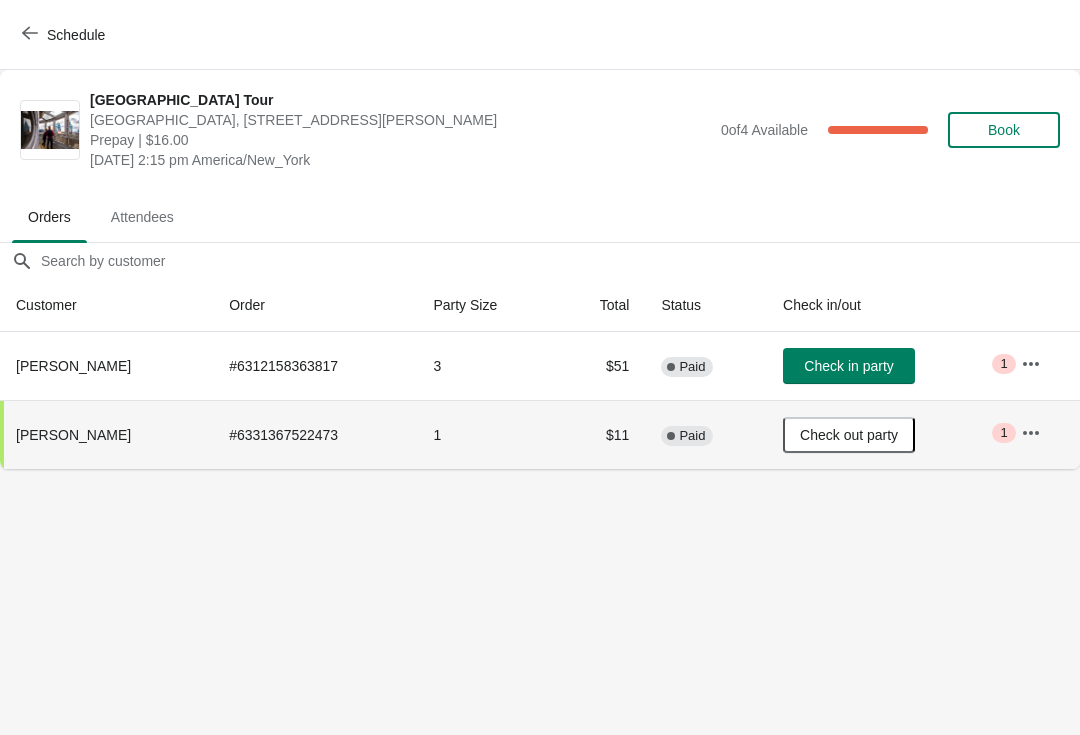 click on "Check in party" at bounding box center [848, 366] 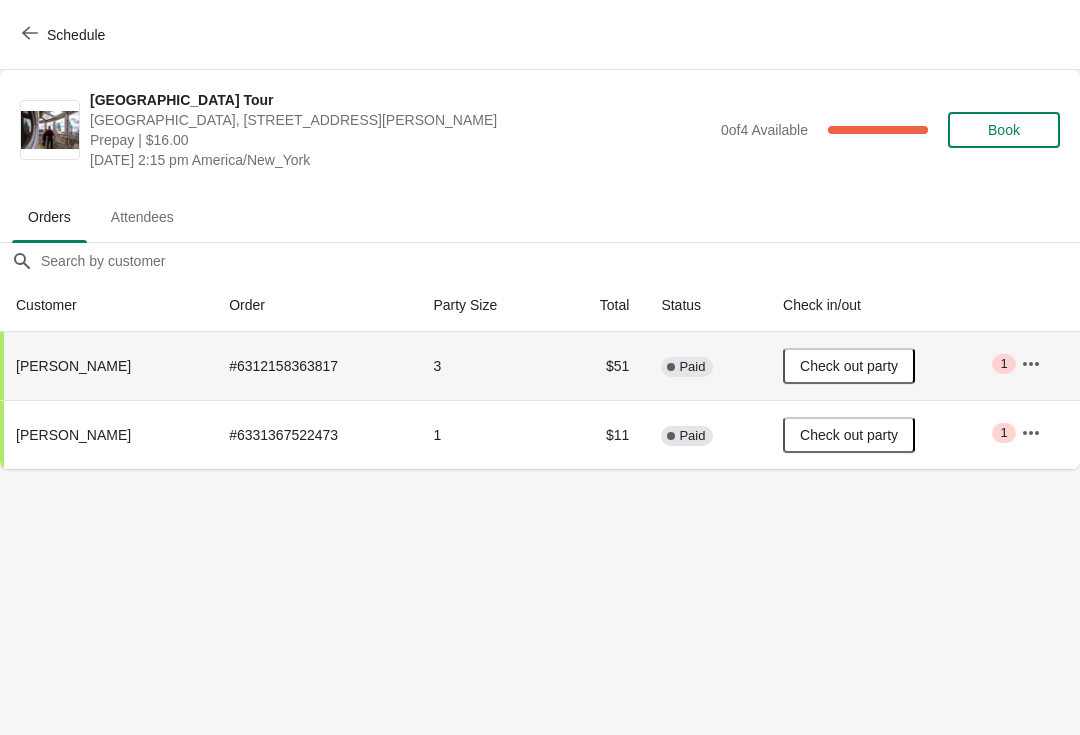 click 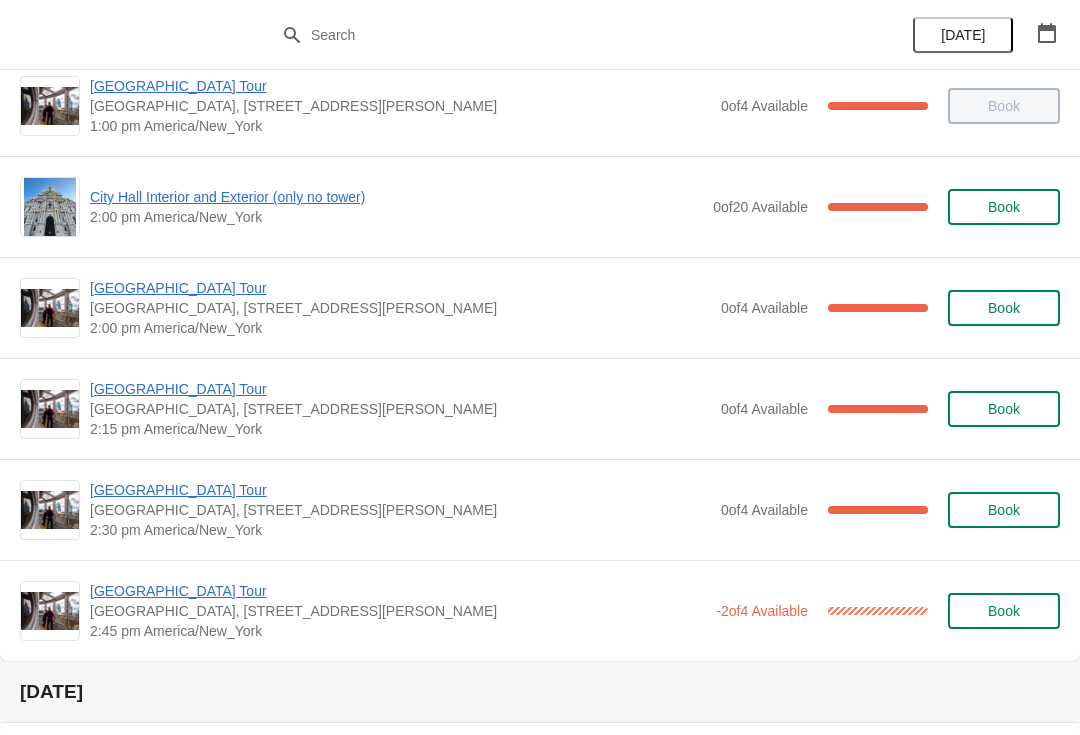 scroll, scrollTop: 1547, scrollLeft: 0, axis: vertical 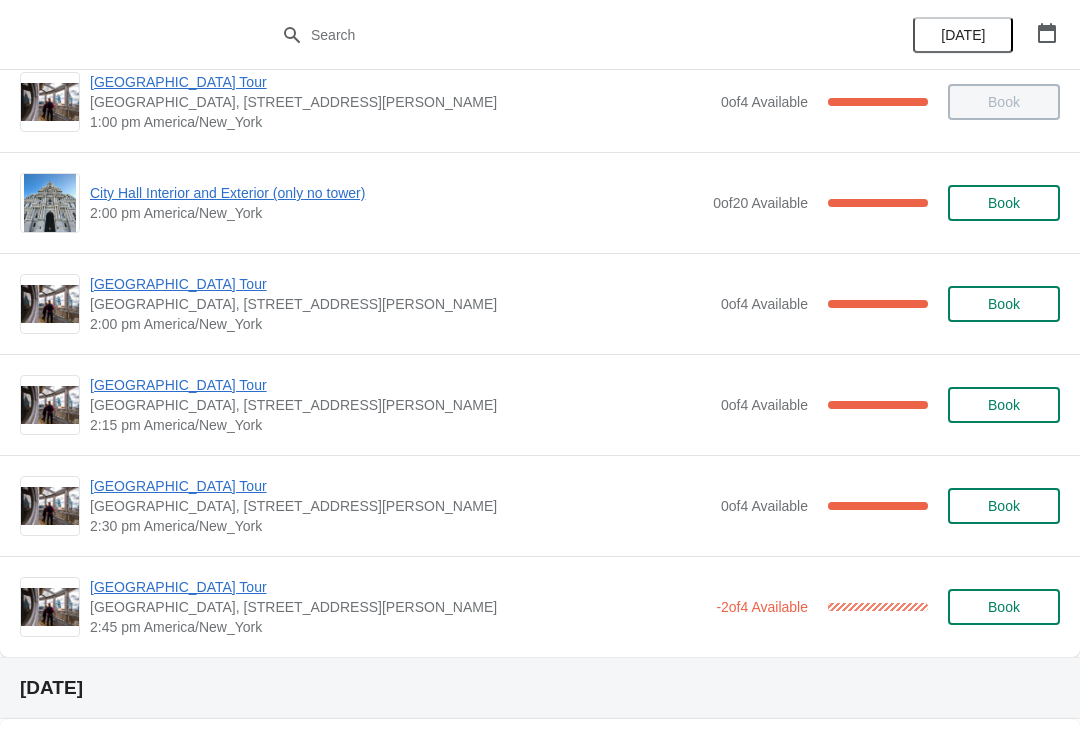 click on "[GEOGRAPHIC_DATA], [STREET_ADDRESS][PERSON_NAME]" at bounding box center (400, 506) 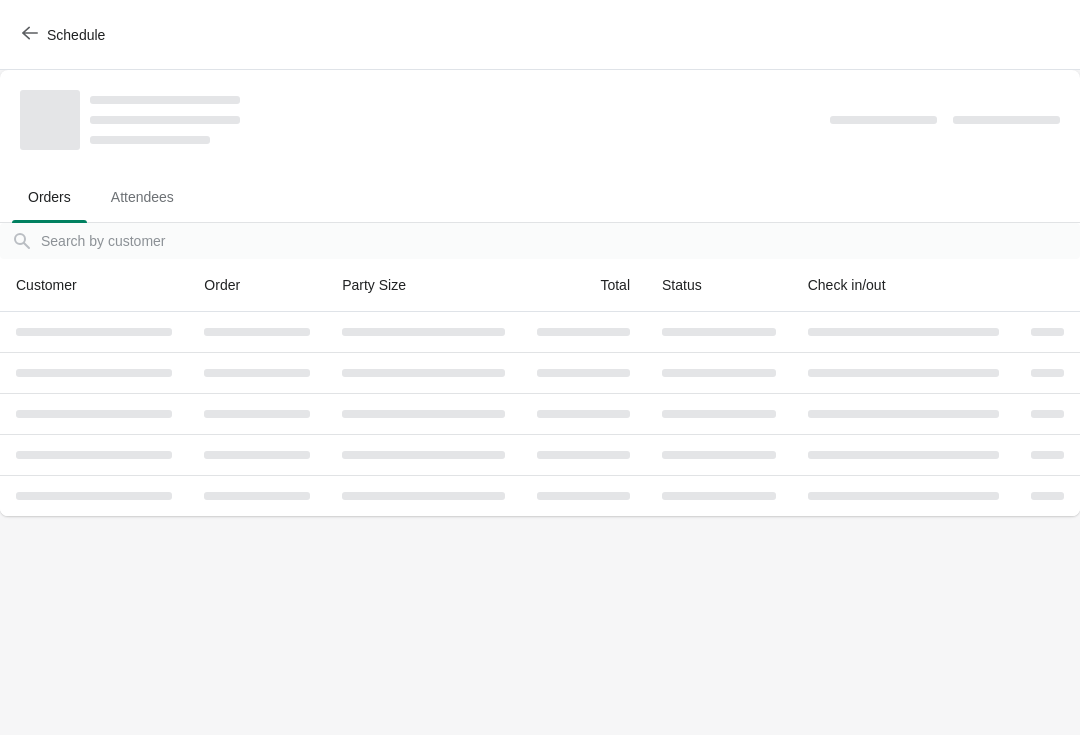 scroll, scrollTop: 0, scrollLeft: 0, axis: both 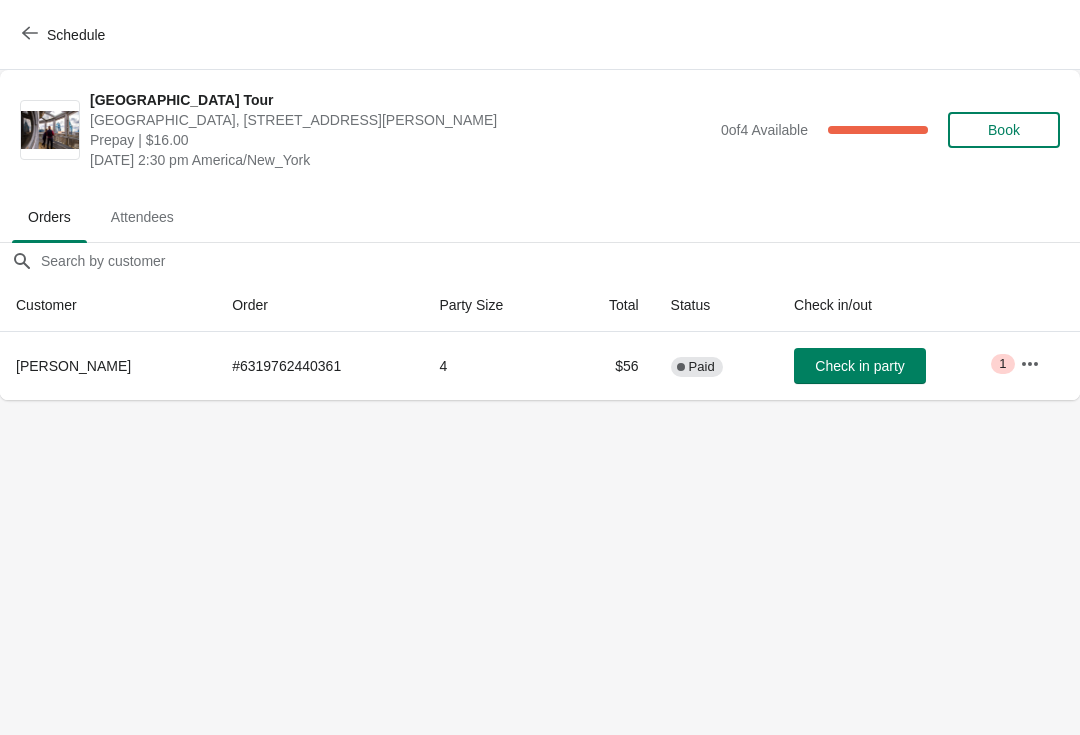 click on "Schedule" at bounding box center (76, 35) 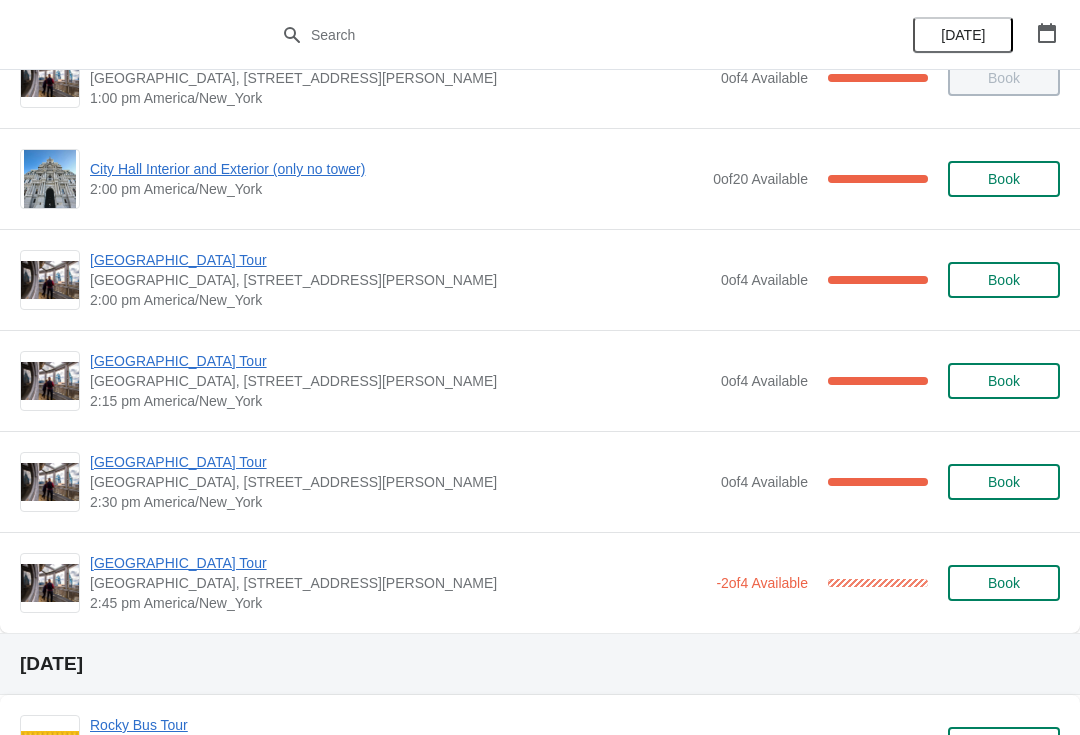 scroll, scrollTop: 1574, scrollLeft: 0, axis: vertical 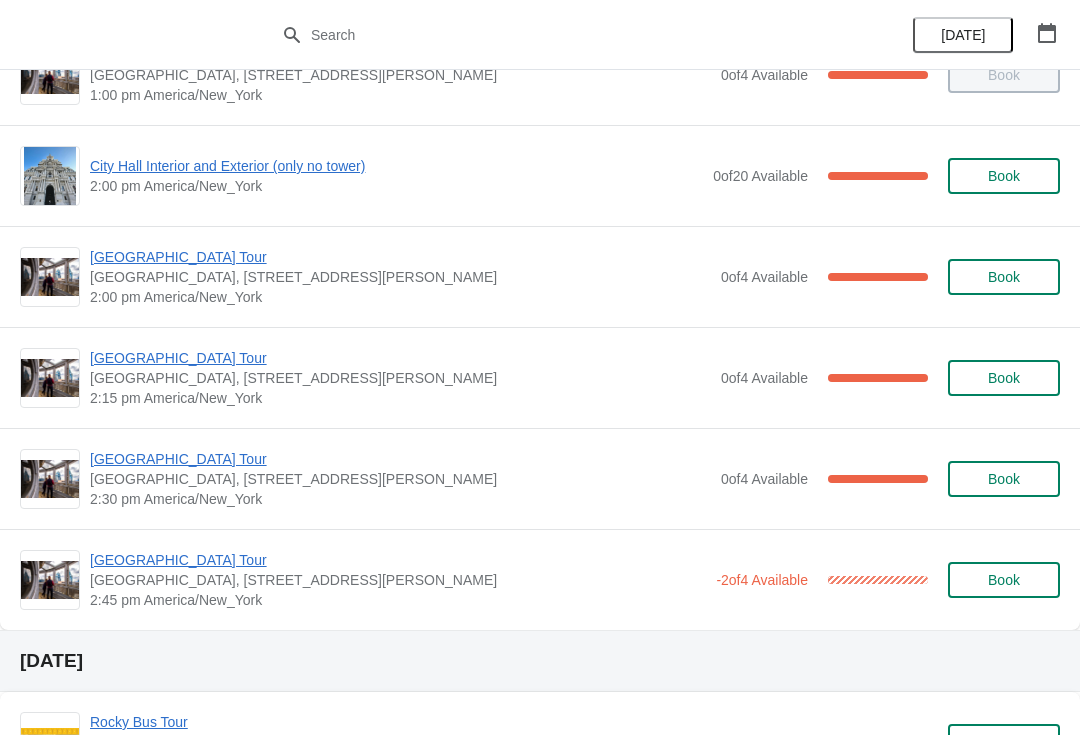 click on "[GEOGRAPHIC_DATA] Tour" at bounding box center (398, 560) 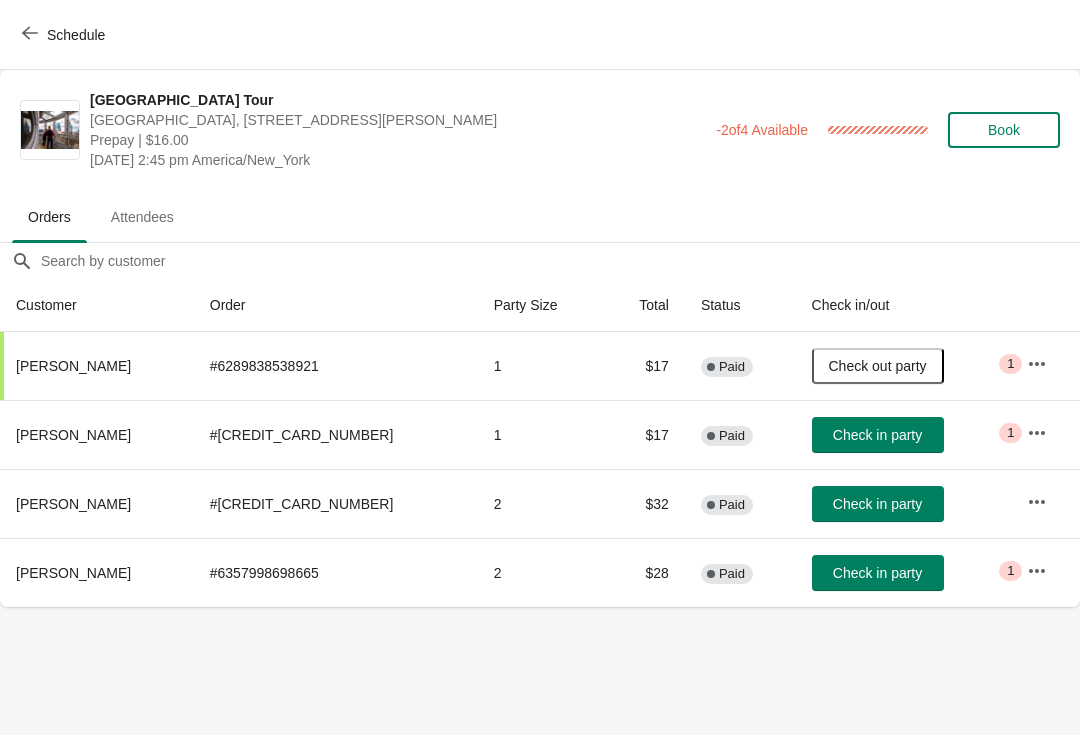 scroll, scrollTop: 0, scrollLeft: 0, axis: both 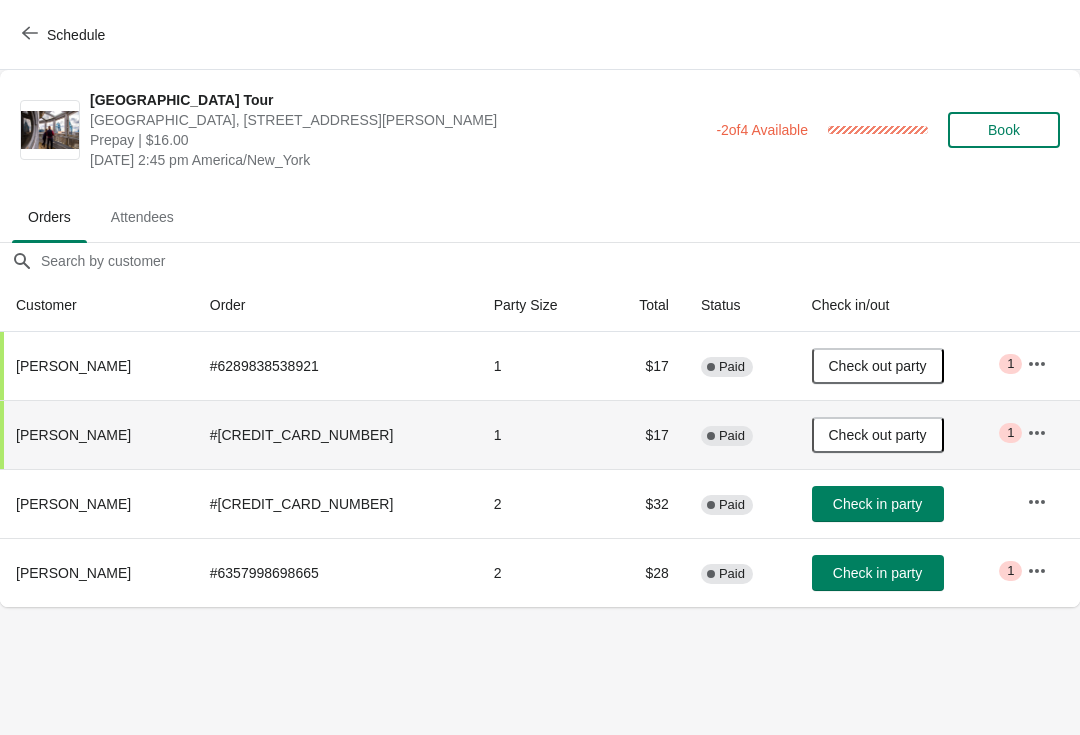 click on "Schedule" at bounding box center [65, 35] 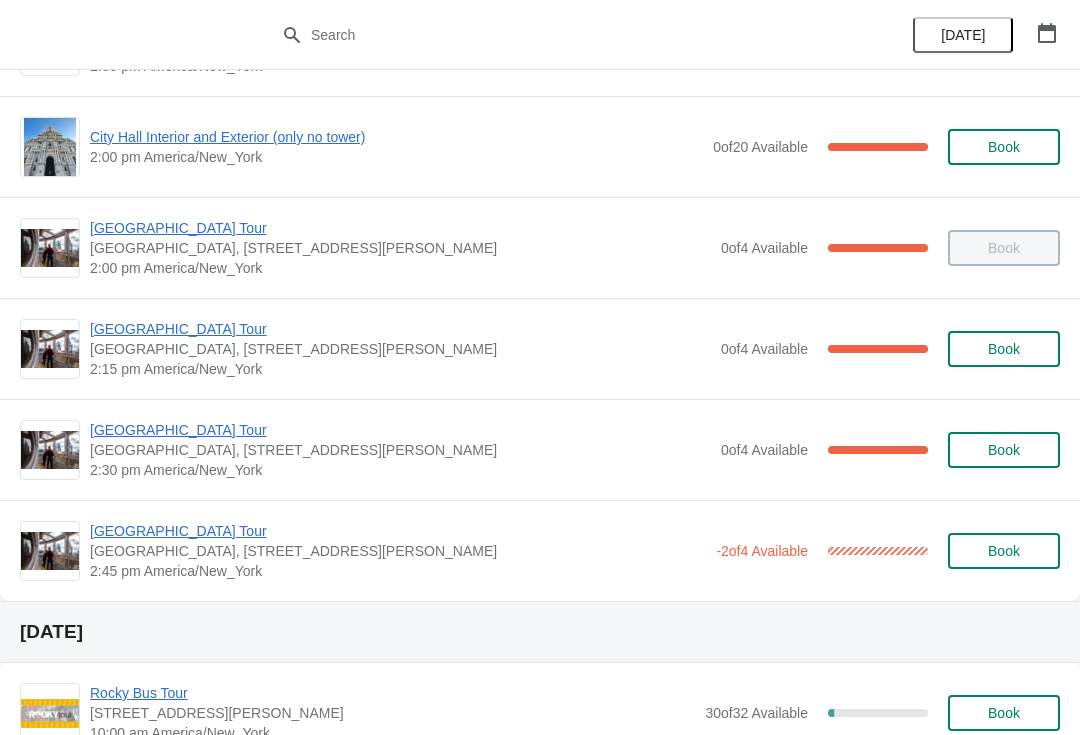 scroll, scrollTop: 1604, scrollLeft: 0, axis: vertical 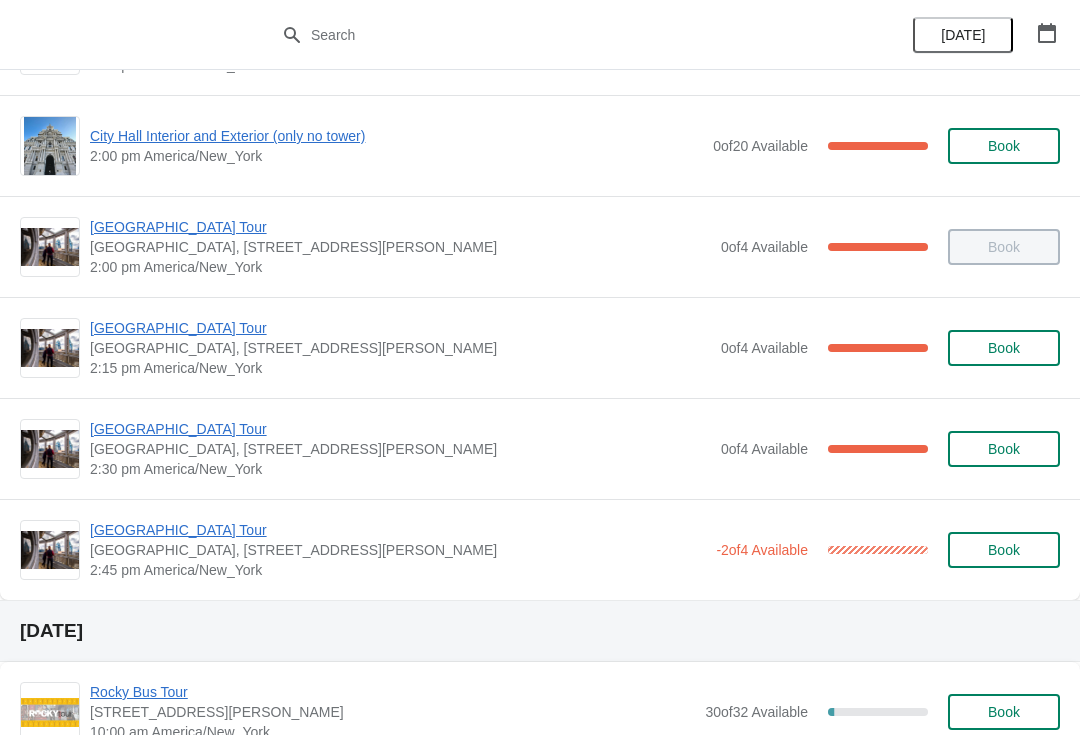 click on "[GEOGRAPHIC_DATA] Tour" at bounding box center (400, 429) 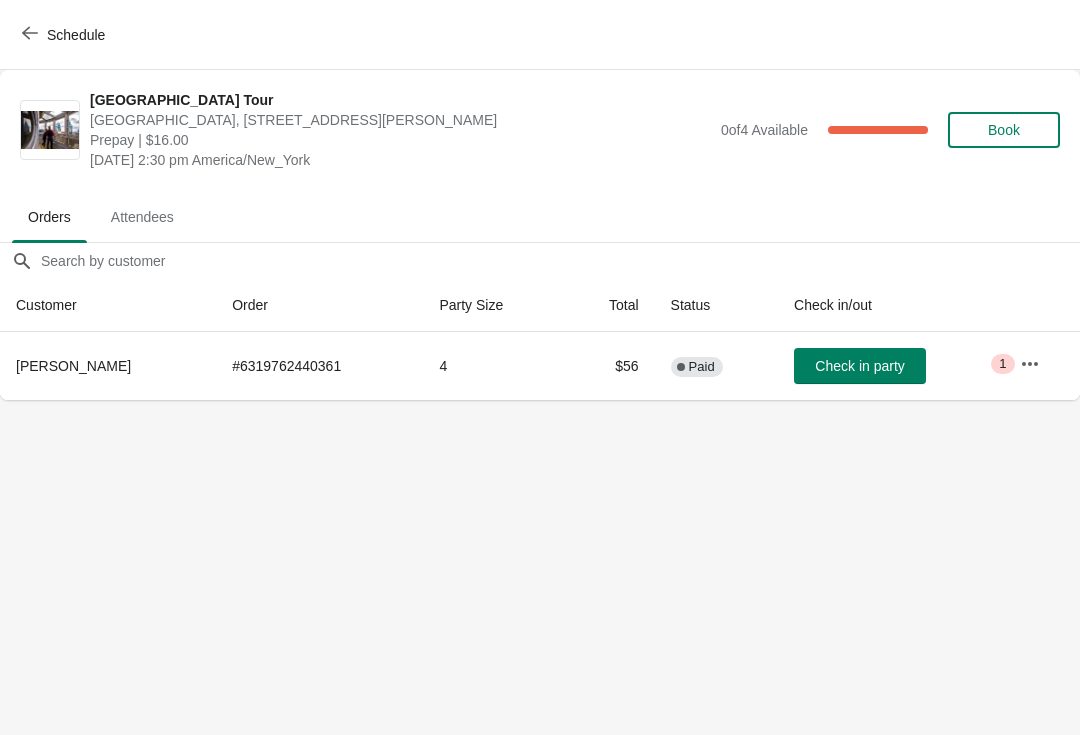 click on "Check in party" at bounding box center [859, 366] 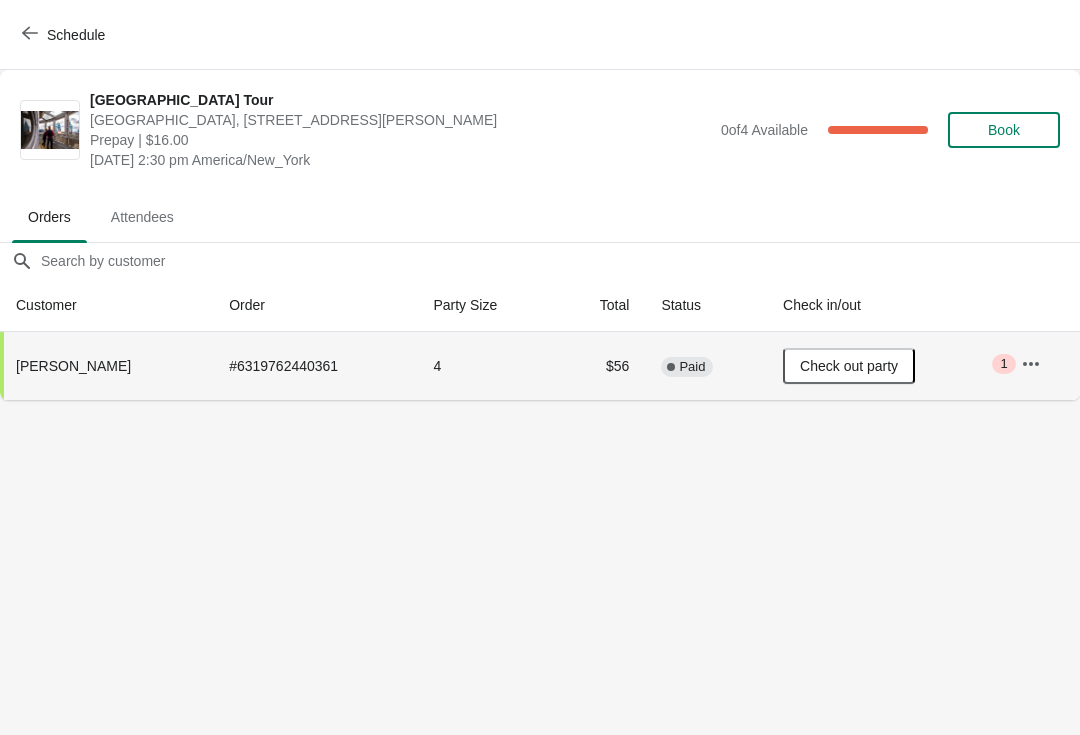 click on "Schedule" at bounding box center (65, 35) 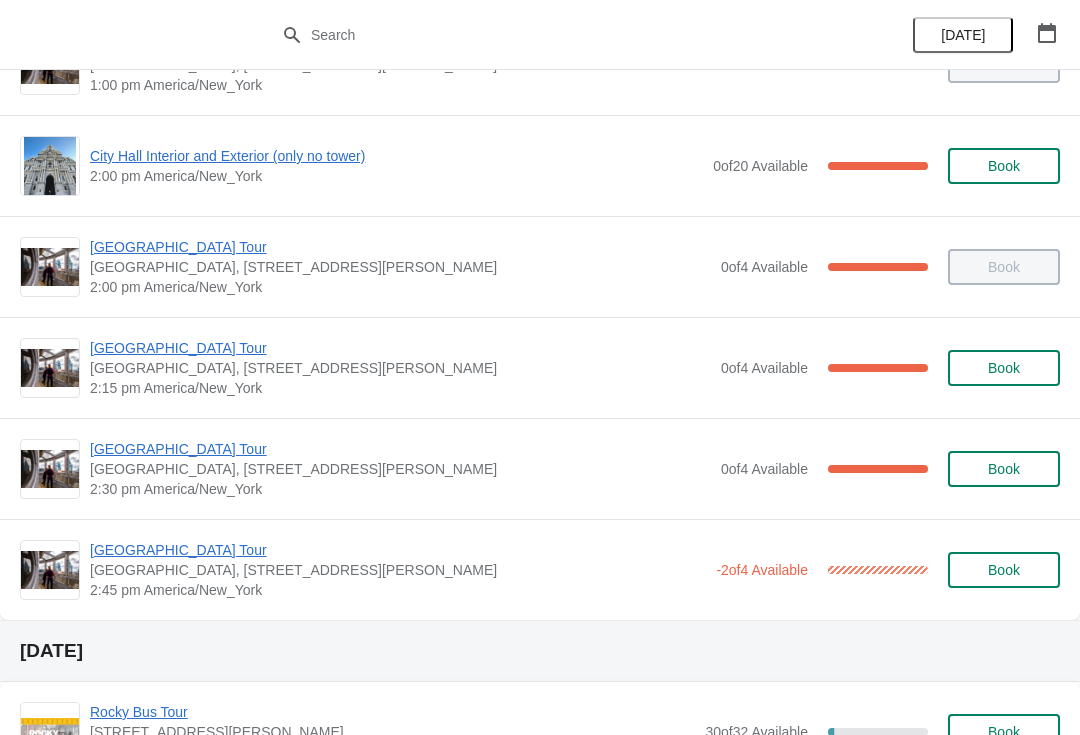 scroll, scrollTop: 1590, scrollLeft: 0, axis: vertical 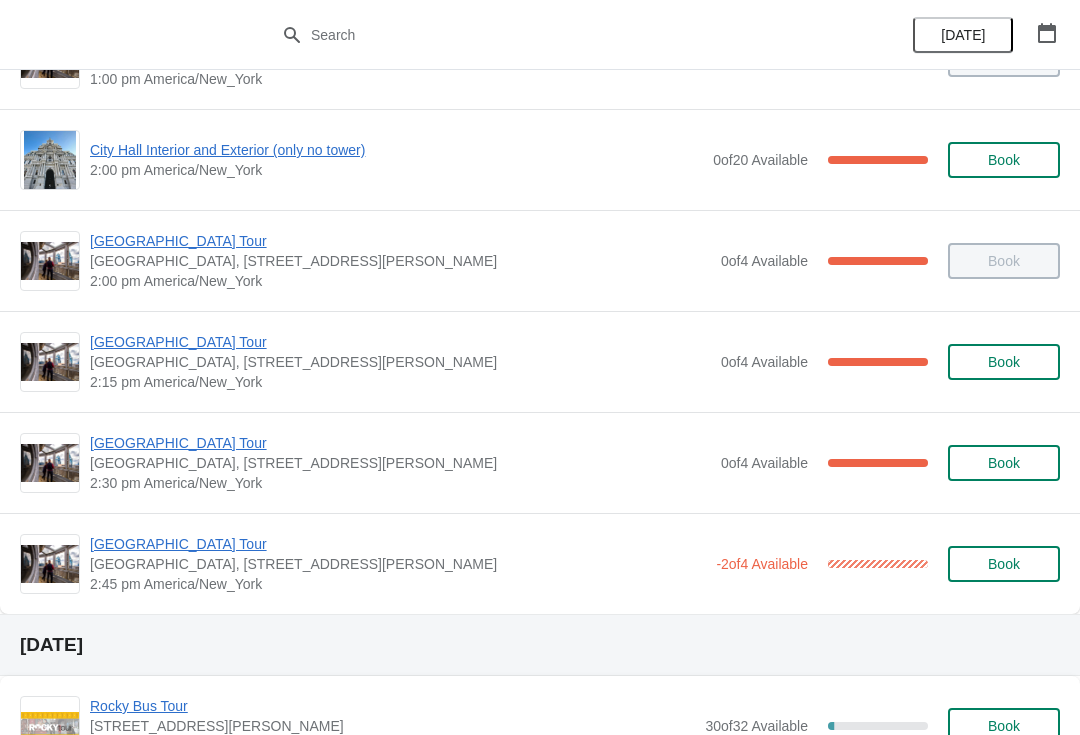 click on "[GEOGRAPHIC_DATA] Tour" at bounding box center [398, 544] 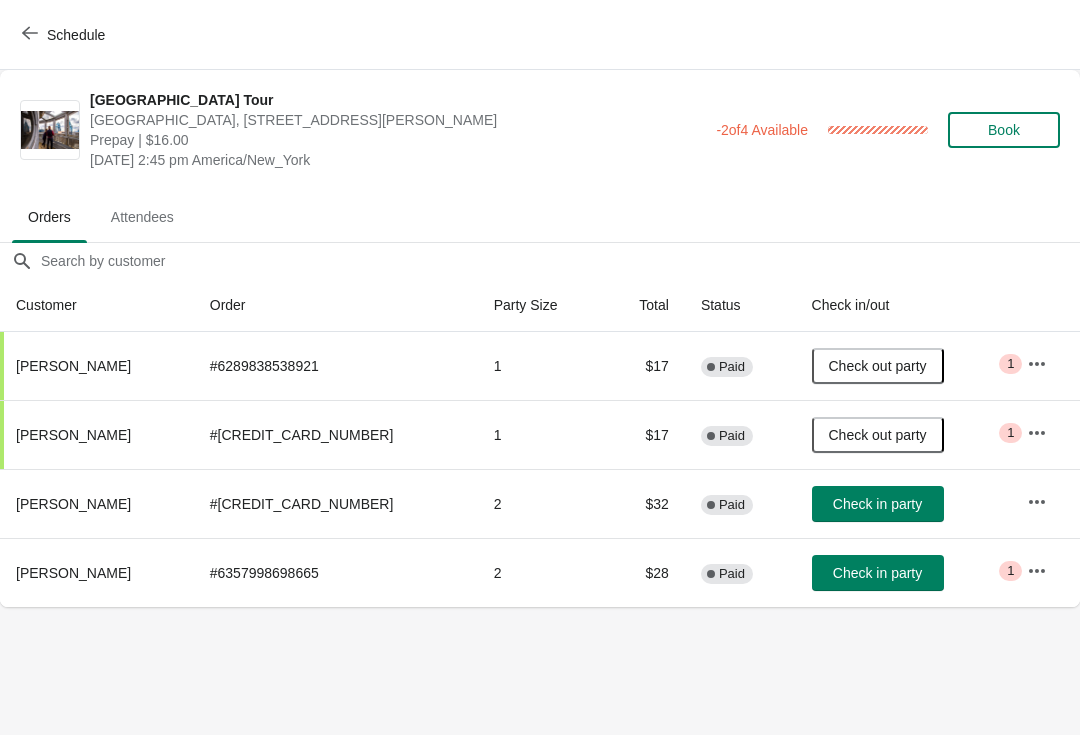 scroll, scrollTop: 0, scrollLeft: 0, axis: both 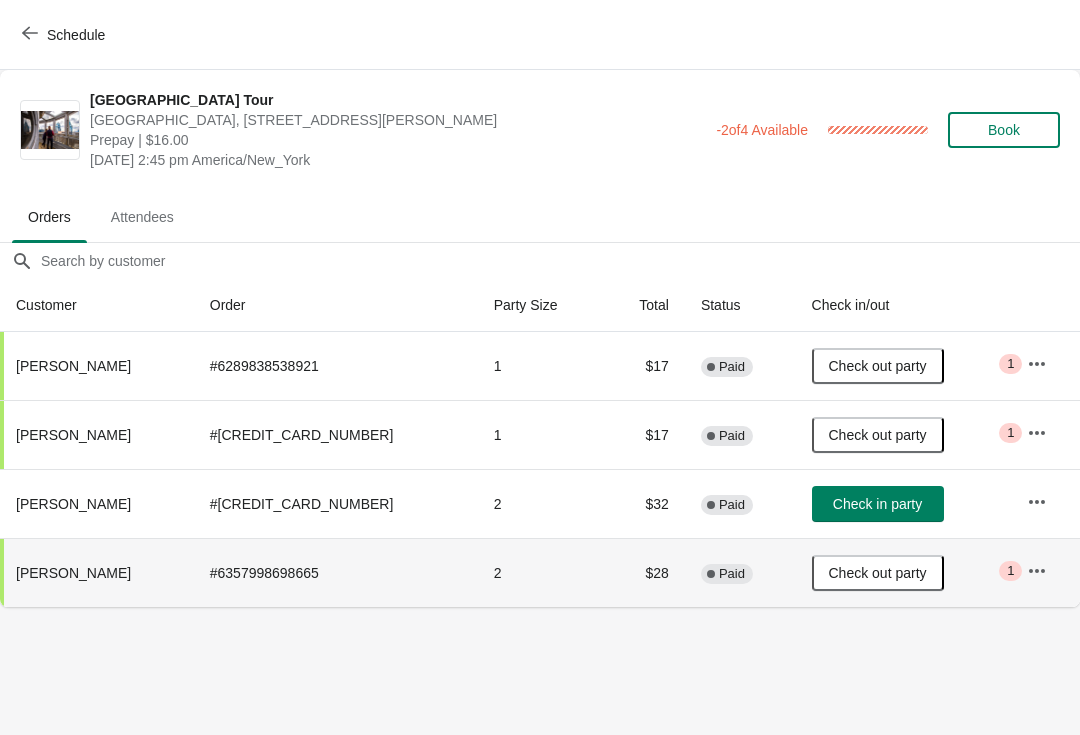 click on "Check out party" at bounding box center [878, 573] 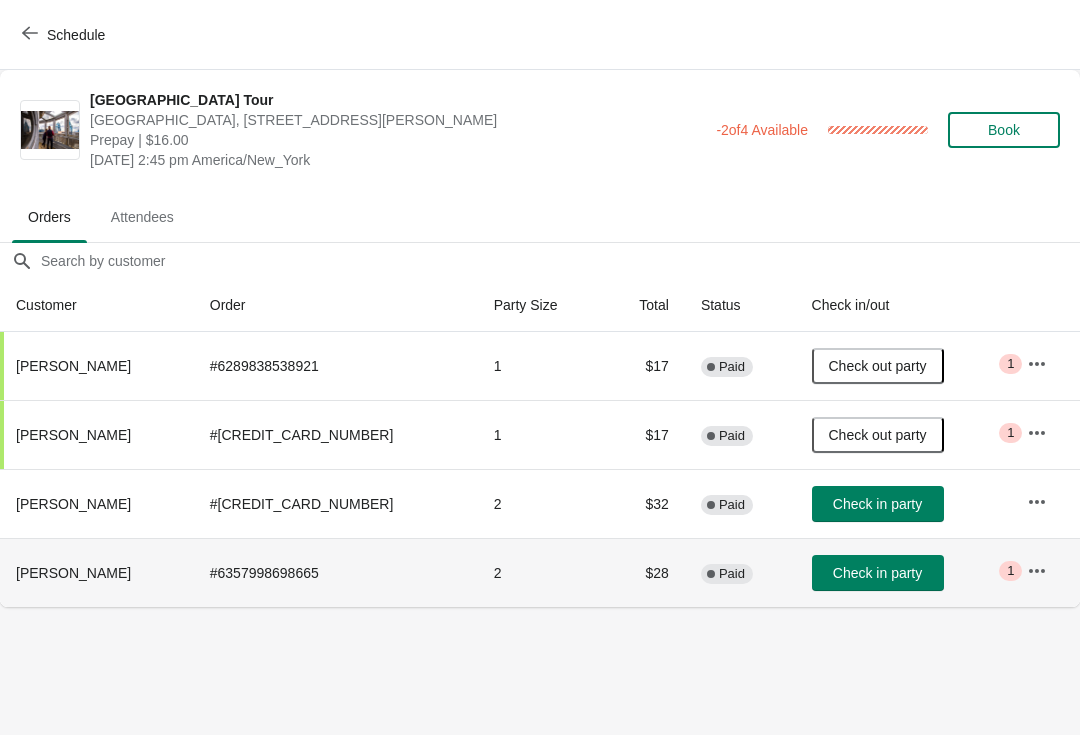 click on "Check in party" at bounding box center (877, 573) 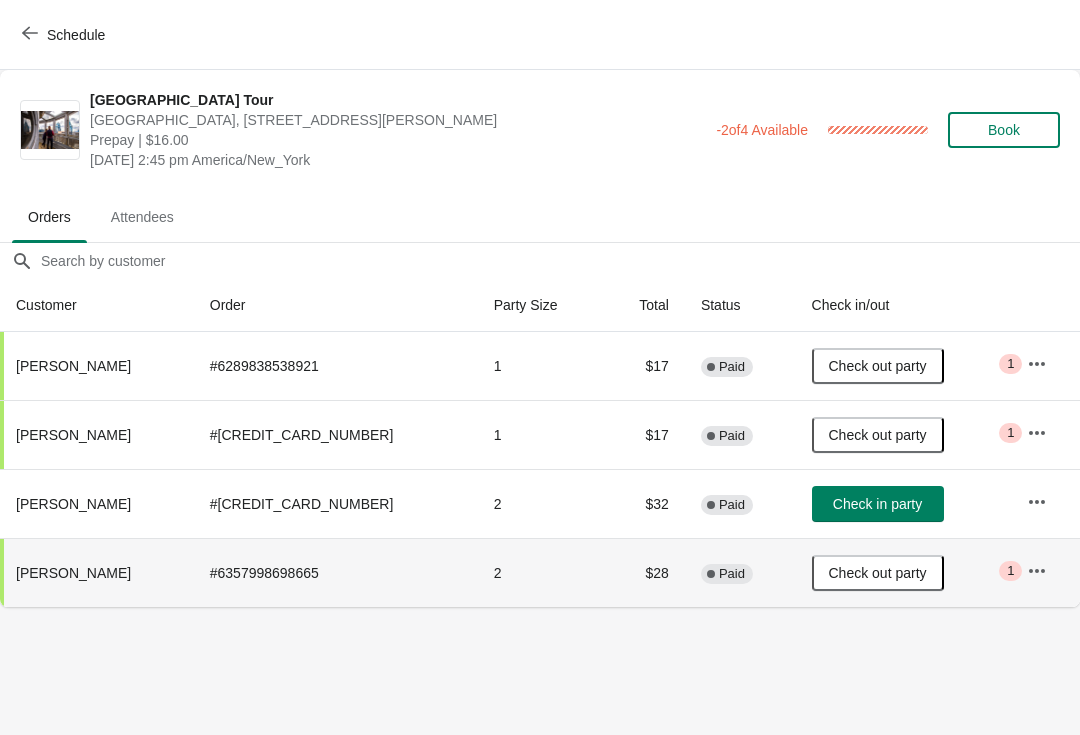 click on "Schedule" at bounding box center (65, 35) 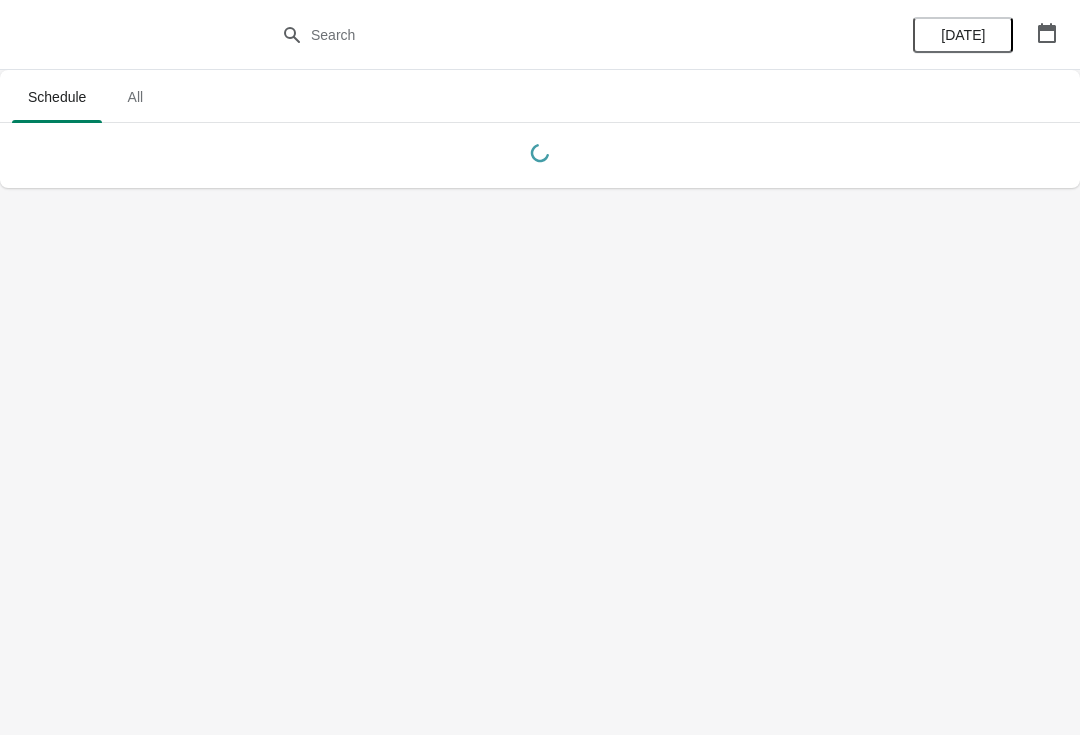 click at bounding box center [540, 35] 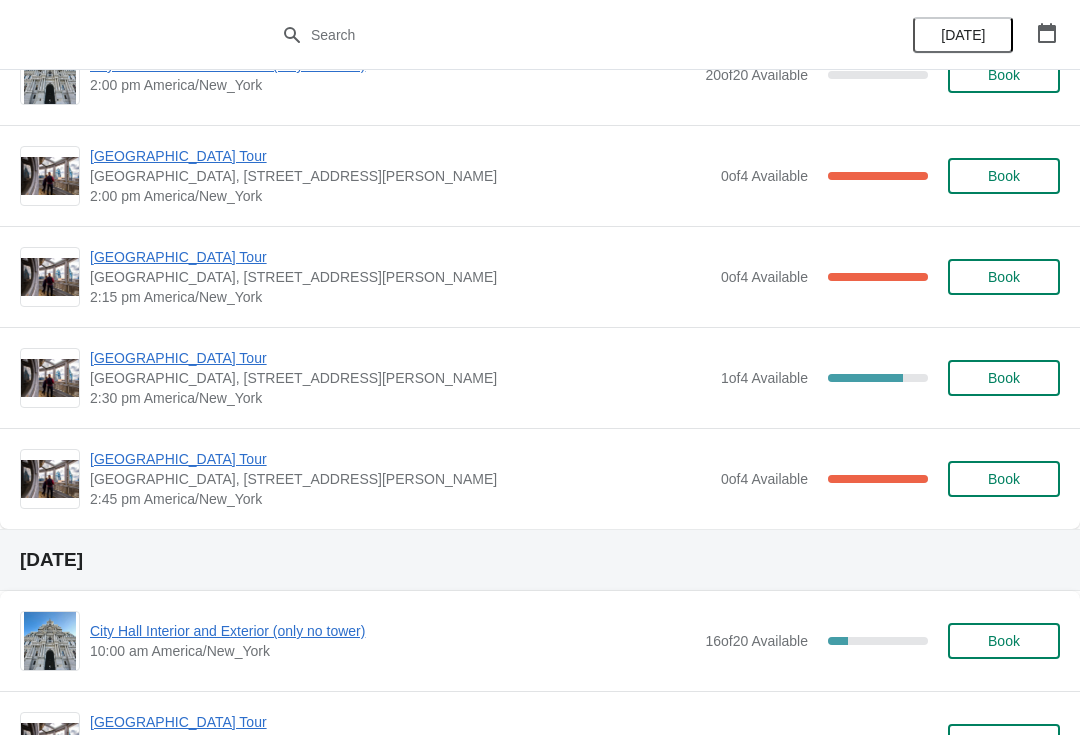 scroll, scrollTop: 6067, scrollLeft: 0, axis: vertical 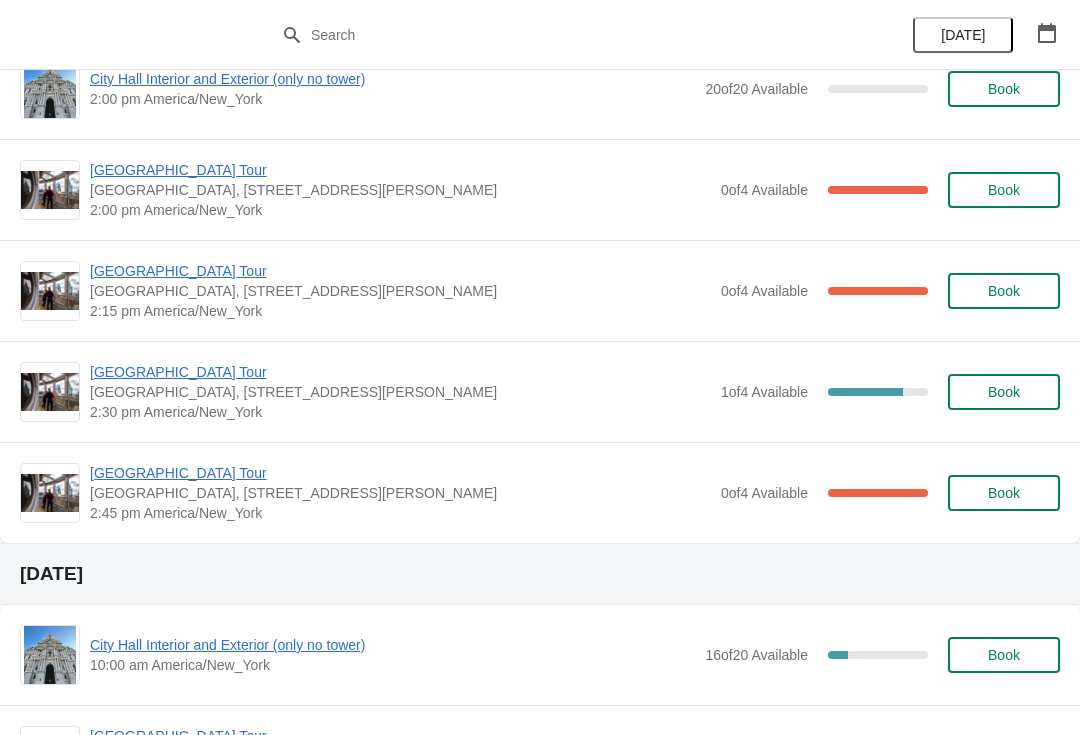 click on "[DATE]" at bounding box center (985, 35) 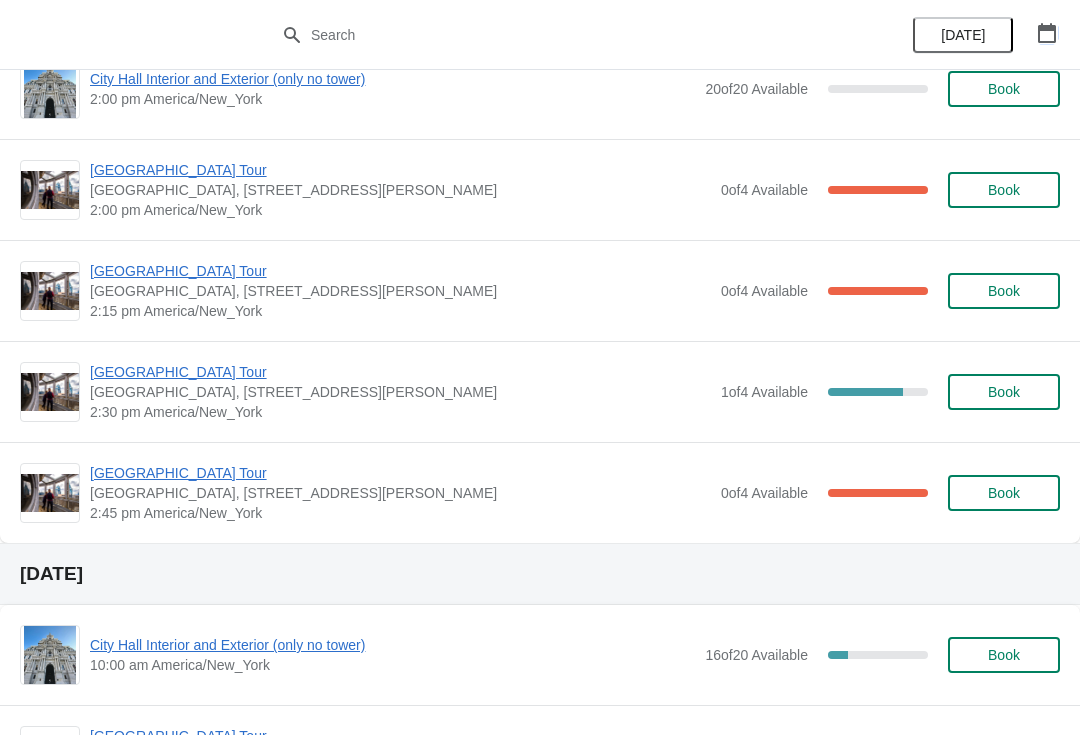 click at bounding box center (1047, 33) 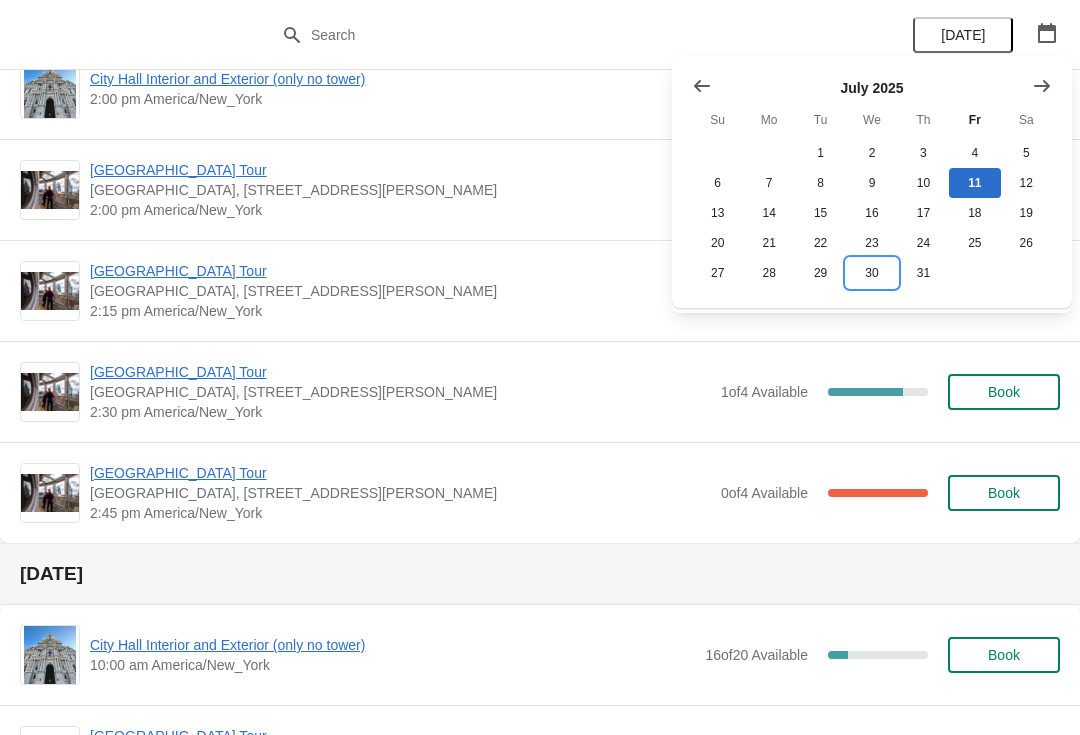 click on "30" at bounding box center (871, 273) 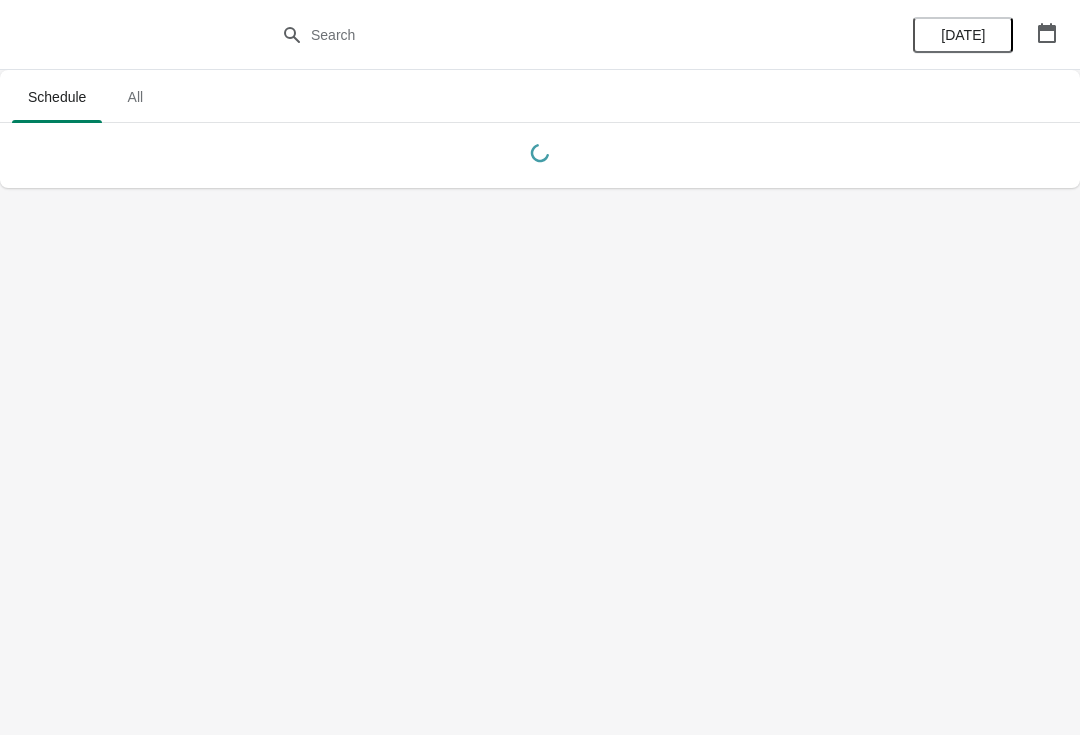 scroll, scrollTop: 0, scrollLeft: 0, axis: both 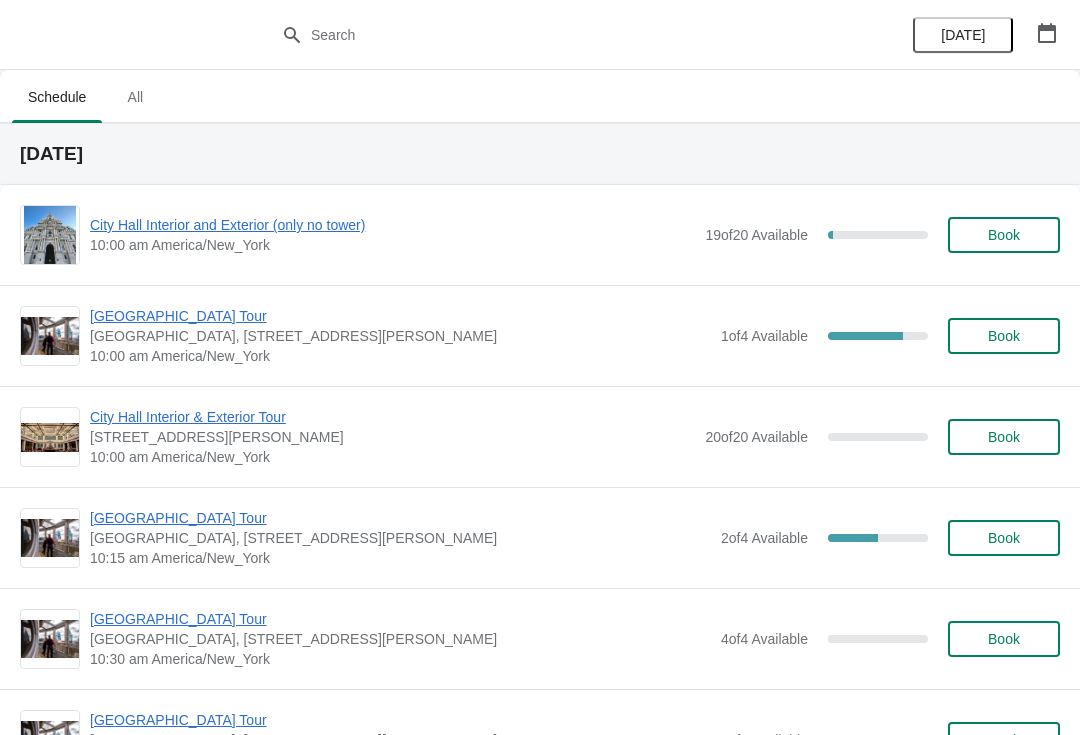 click on "[GEOGRAPHIC_DATA] Tour" at bounding box center (400, 518) 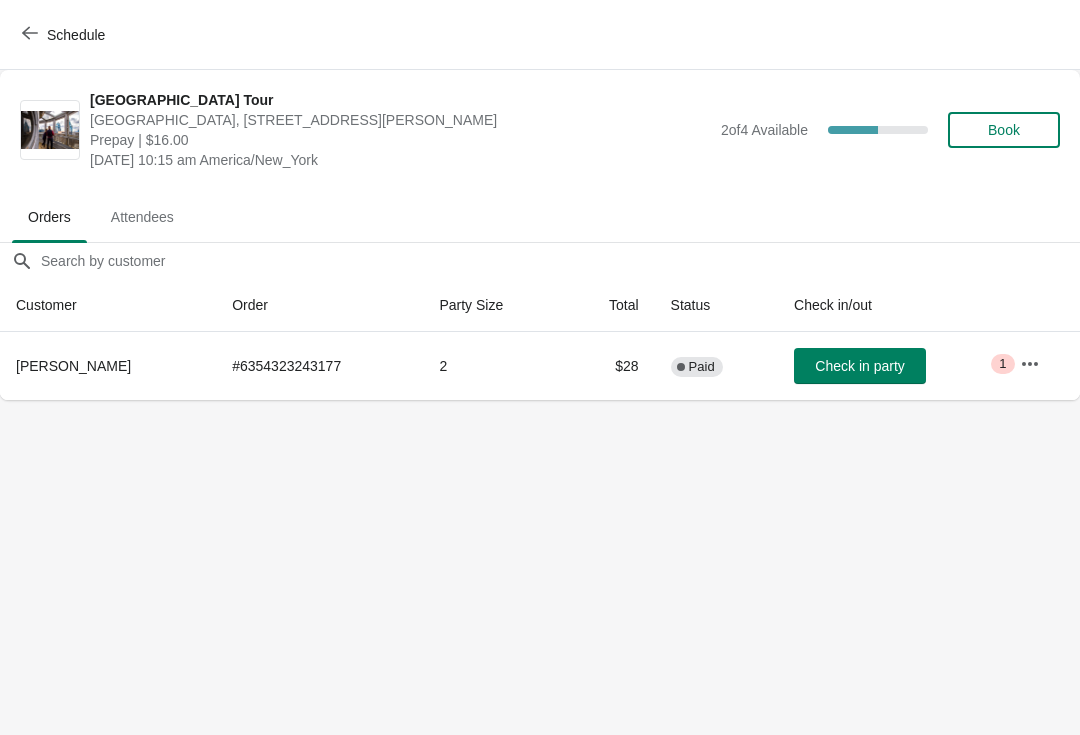scroll, scrollTop: 0, scrollLeft: 0, axis: both 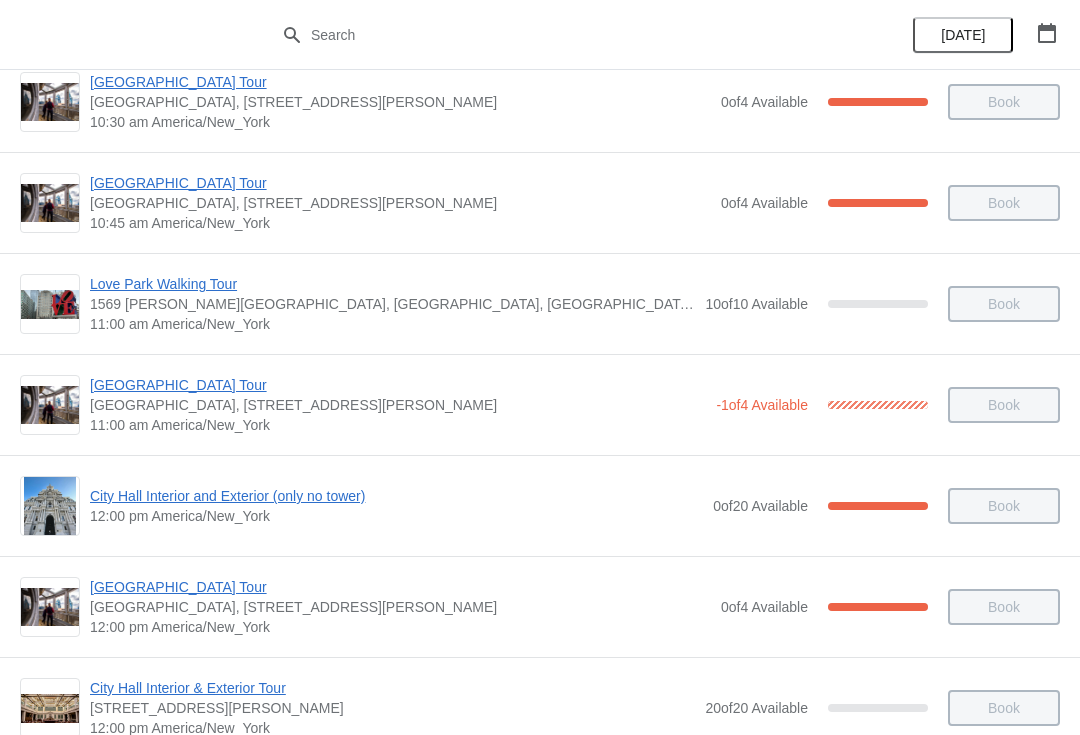 click on "City Hall Interior and Exterior (only no tower)" at bounding box center (396, 496) 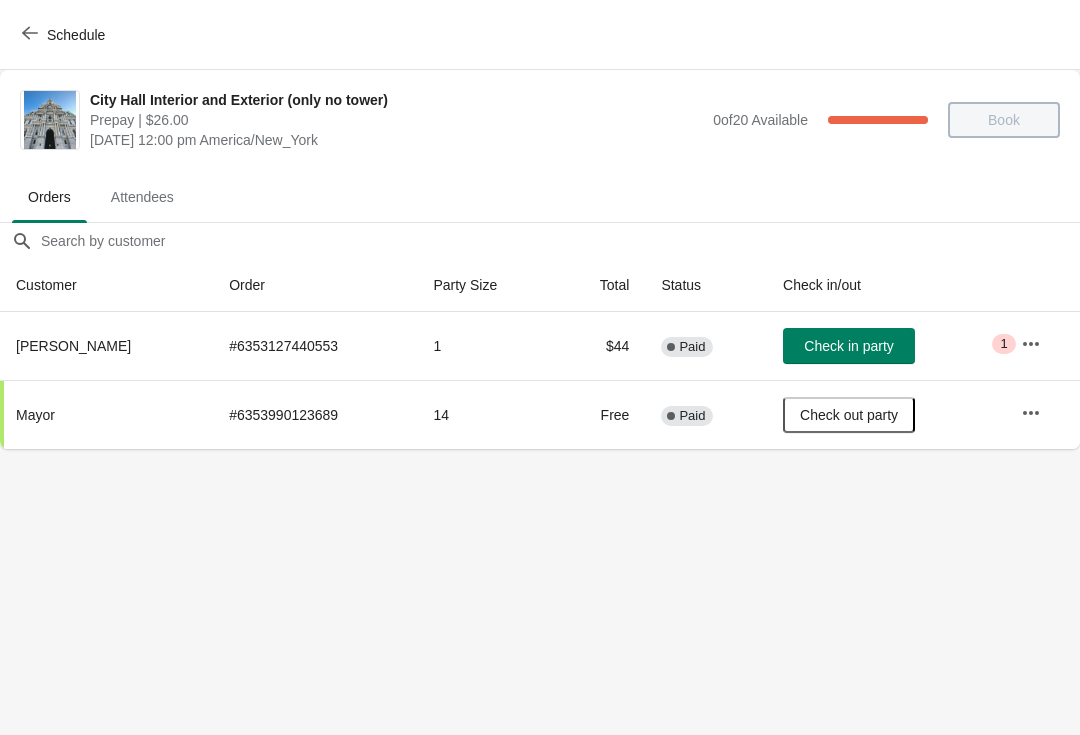 click on "Schedule" at bounding box center [65, 35] 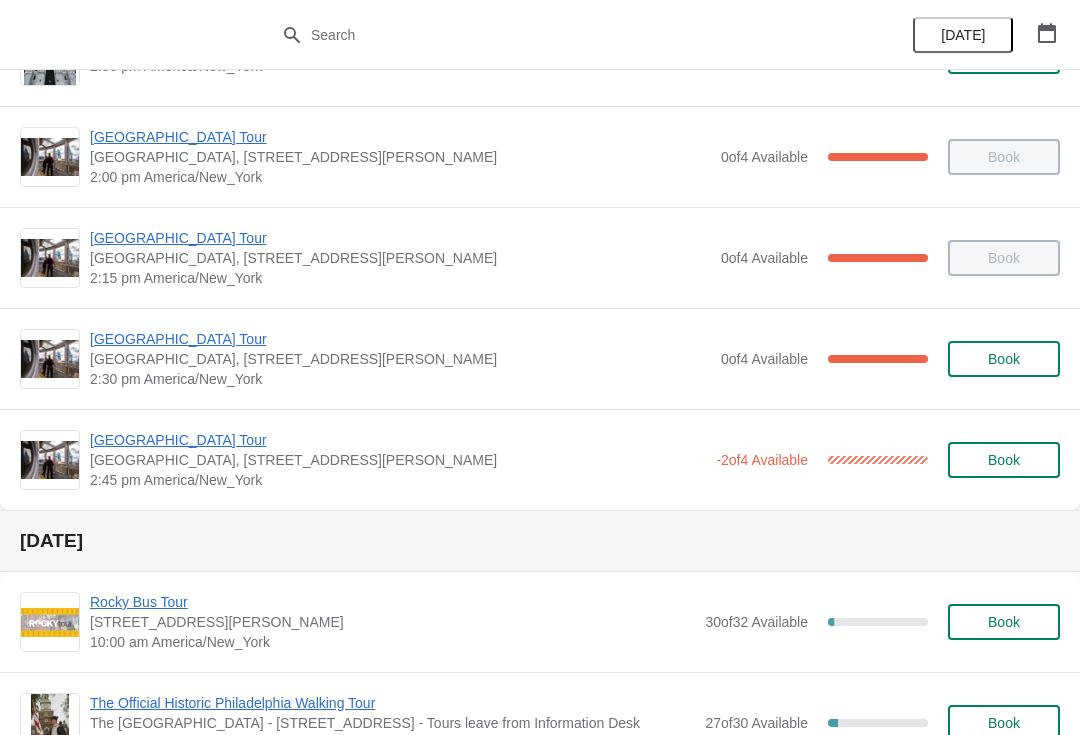 scroll, scrollTop: 1695, scrollLeft: 0, axis: vertical 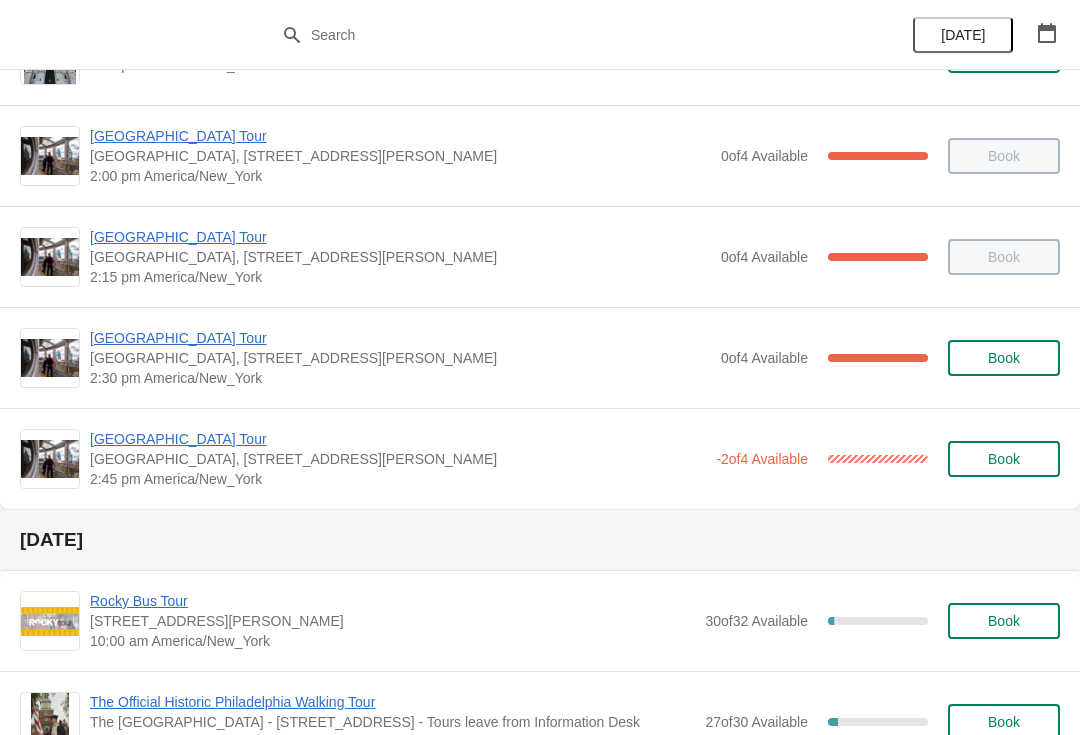 click on "[GEOGRAPHIC_DATA] Tour" at bounding box center [398, 439] 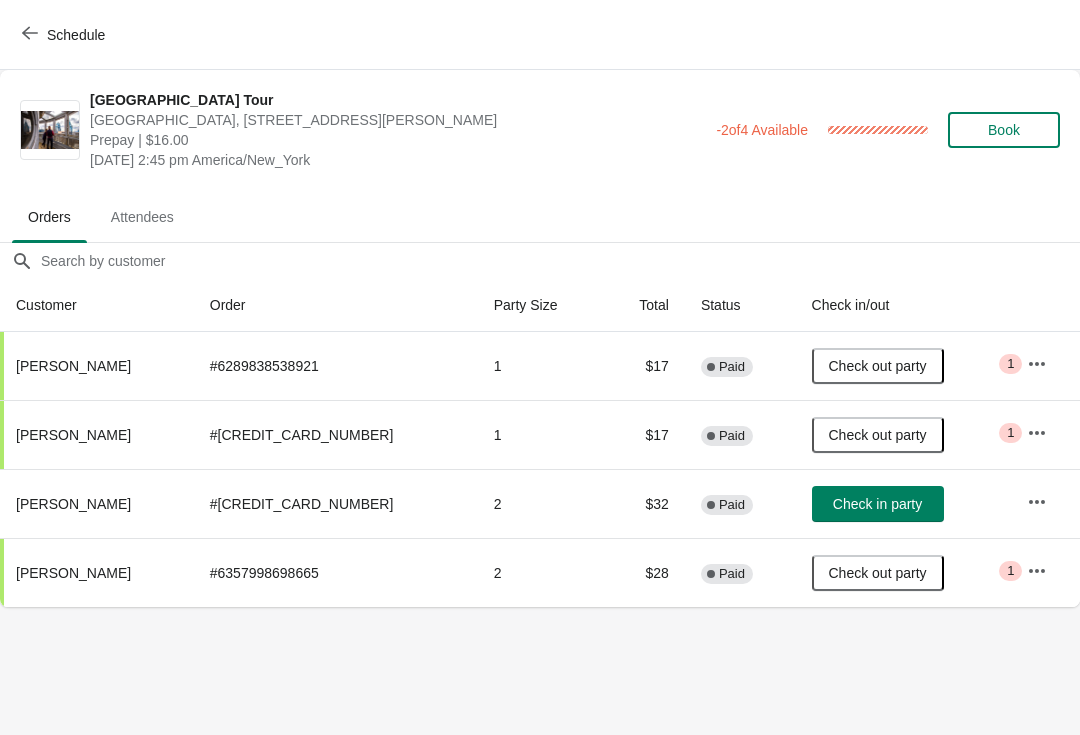 scroll, scrollTop: 0, scrollLeft: 0, axis: both 